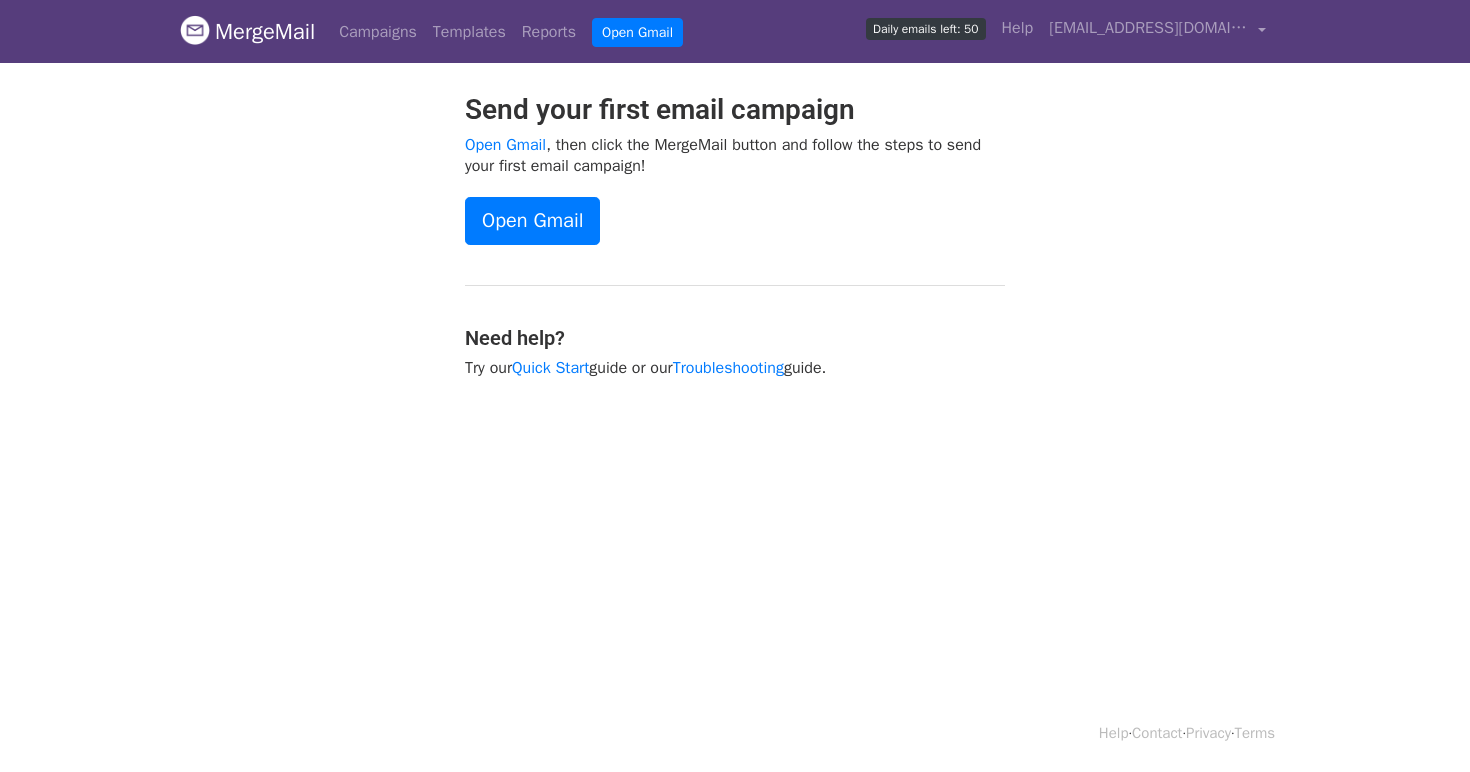 scroll, scrollTop: 0, scrollLeft: 0, axis: both 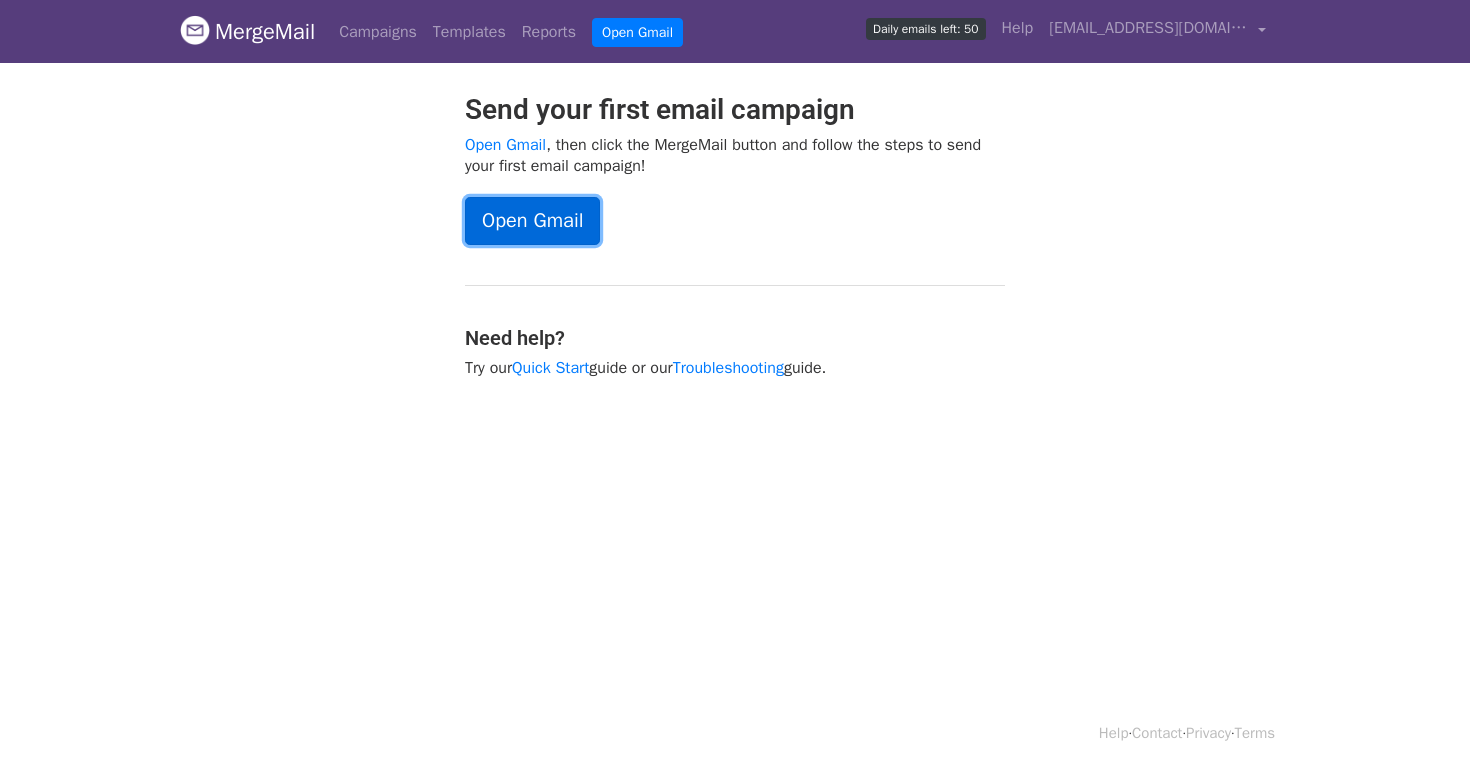 click on "Open Gmail" at bounding box center (532, 221) 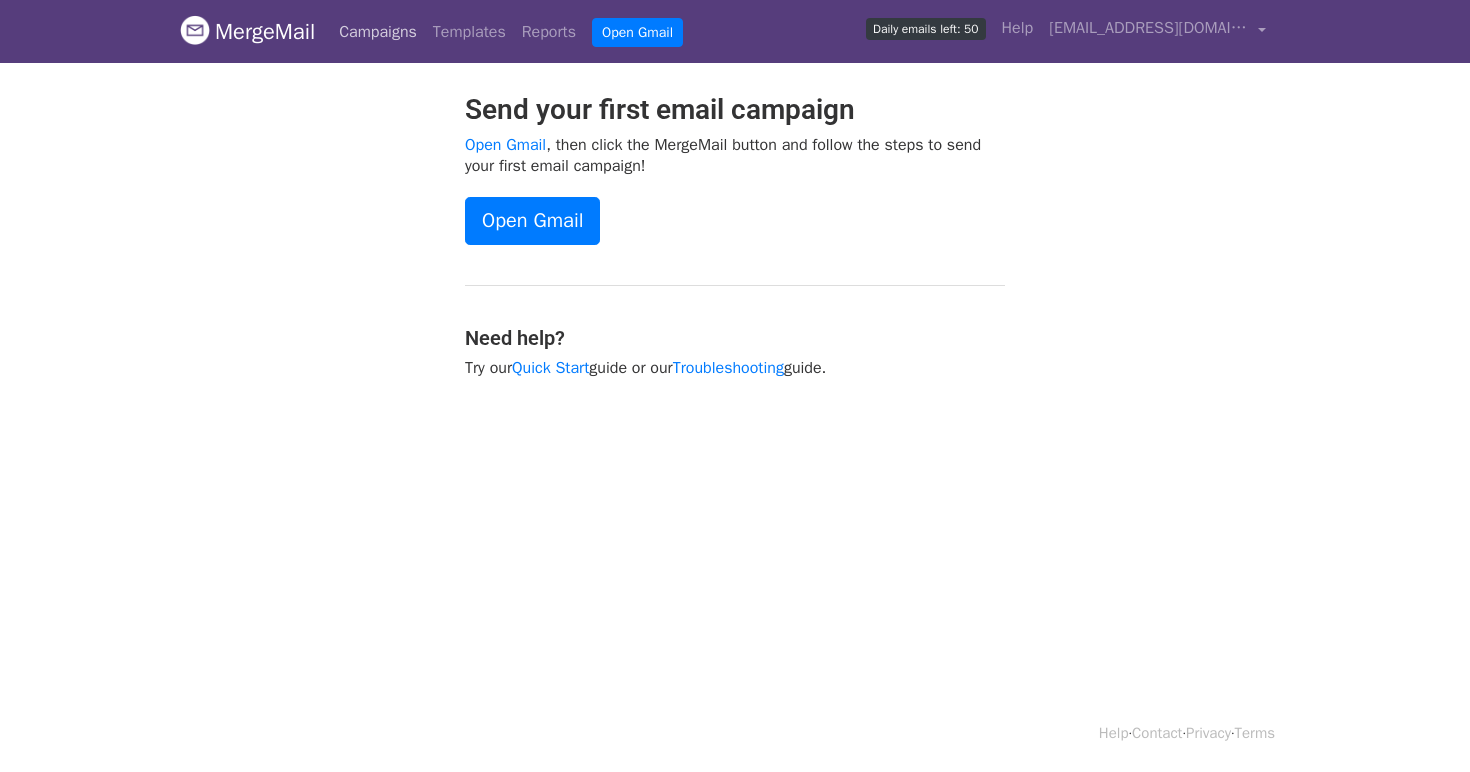 click on "Campaigns" at bounding box center [378, 32] 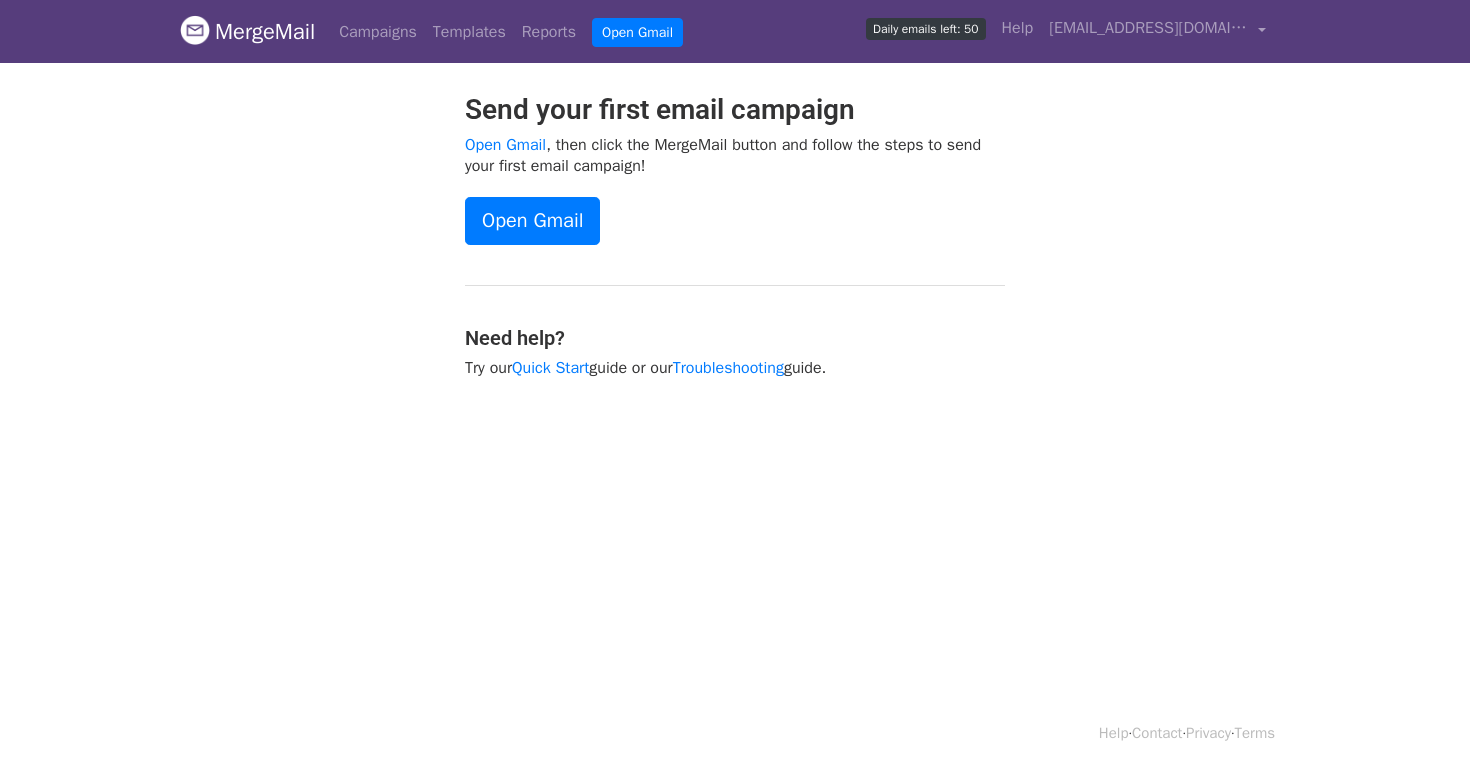 scroll, scrollTop: 0, scrollLeft: 0, axis: both 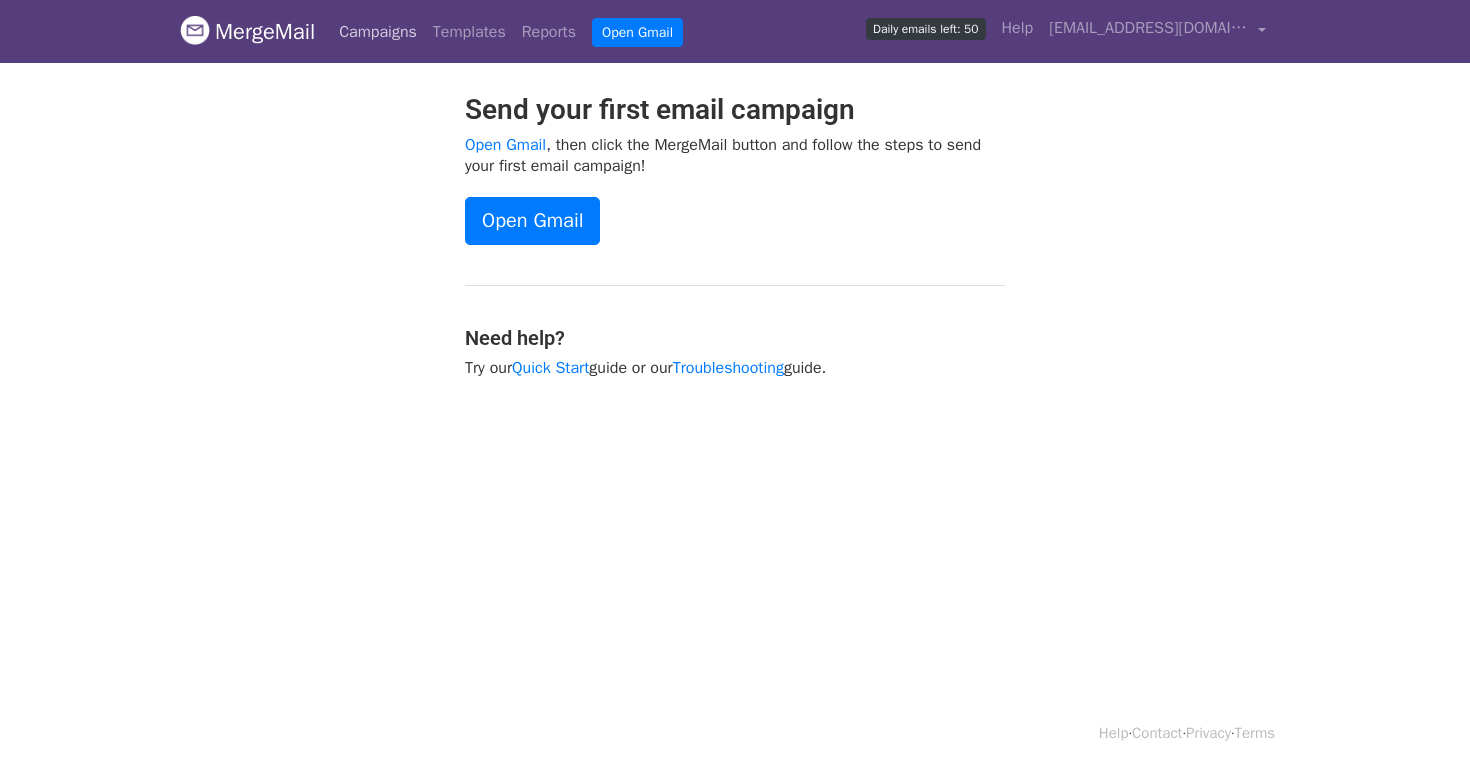 click on "Campaigns" at bounding box center [378, 32] 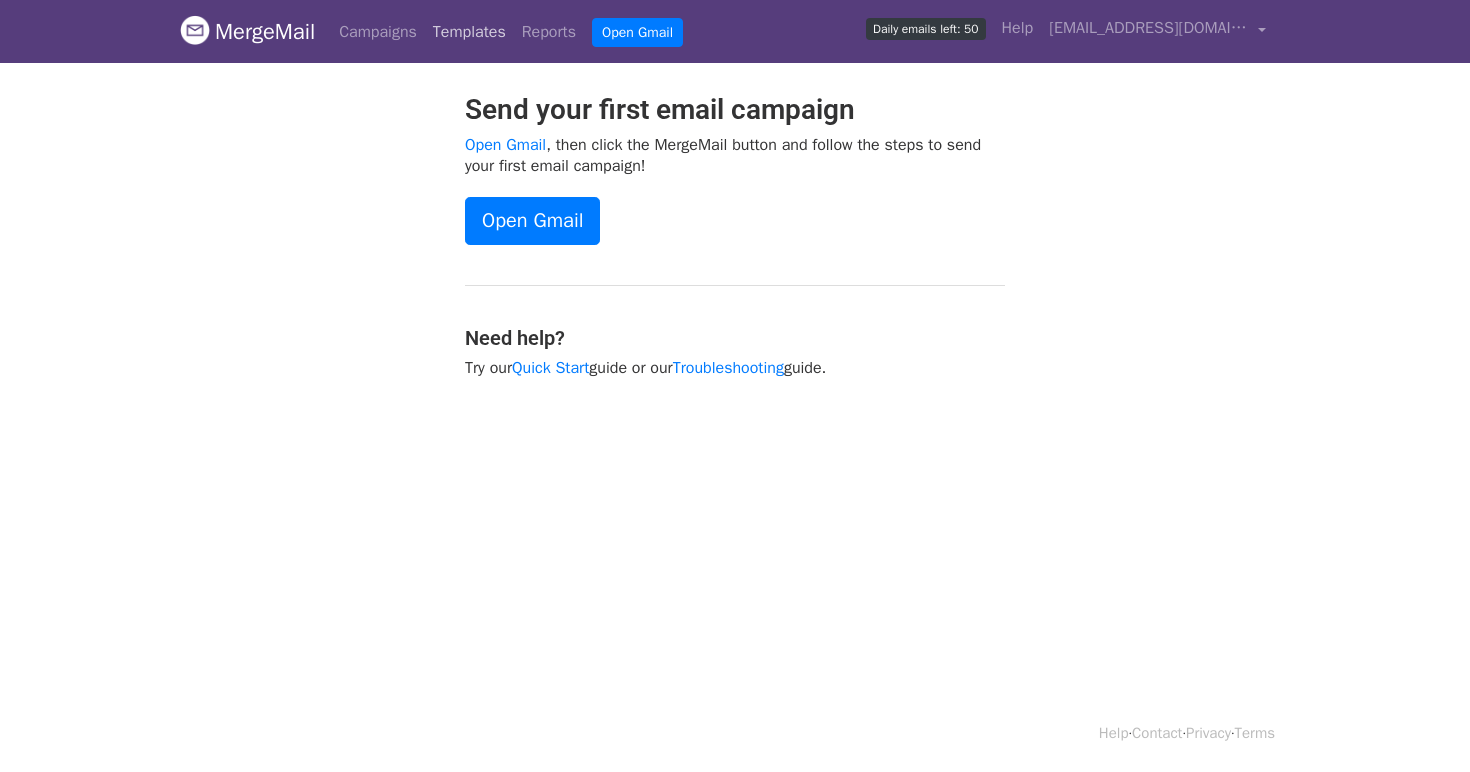 scroll, scrollTop: 0, scrollLeft: 0, axis: both 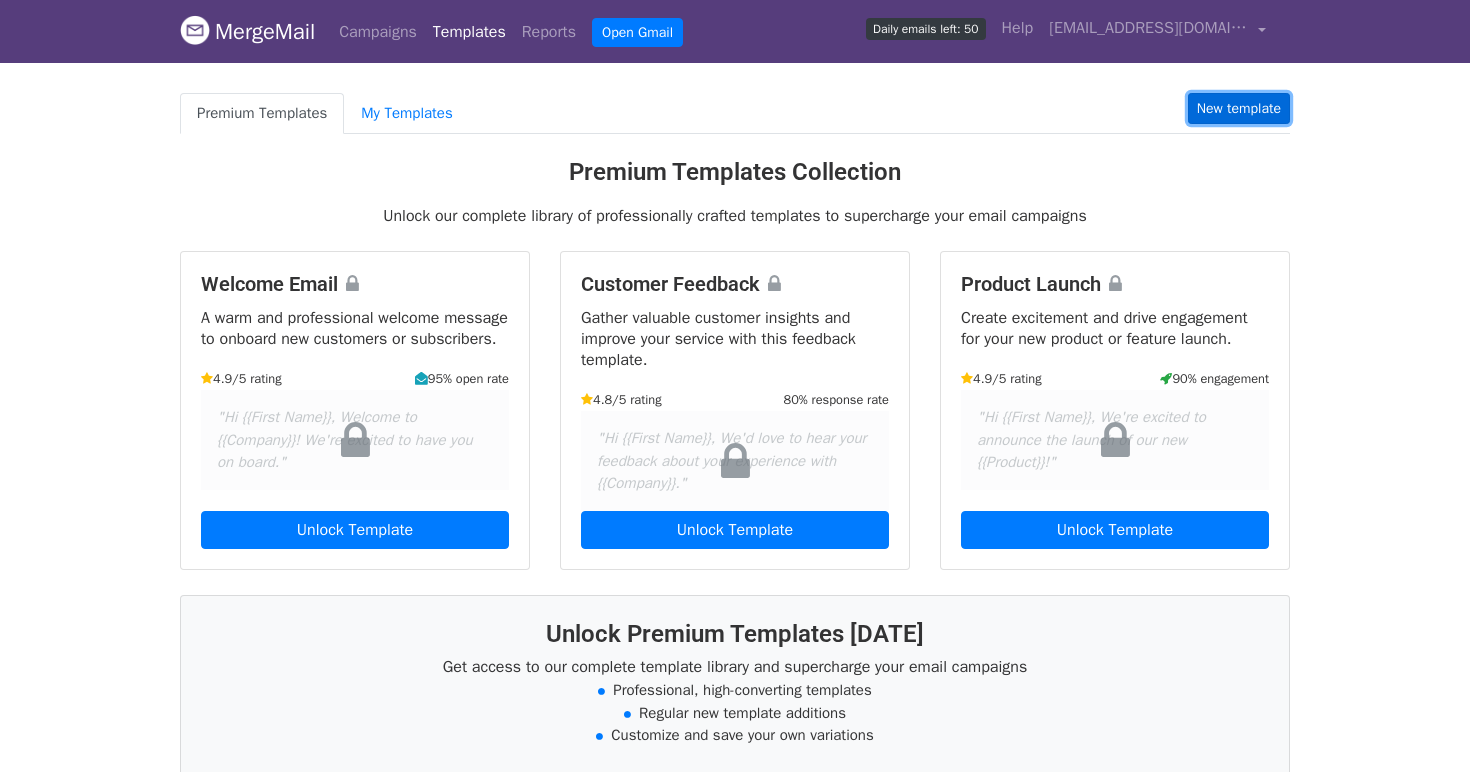 click on "New template" at bounding box center [1239, 108] 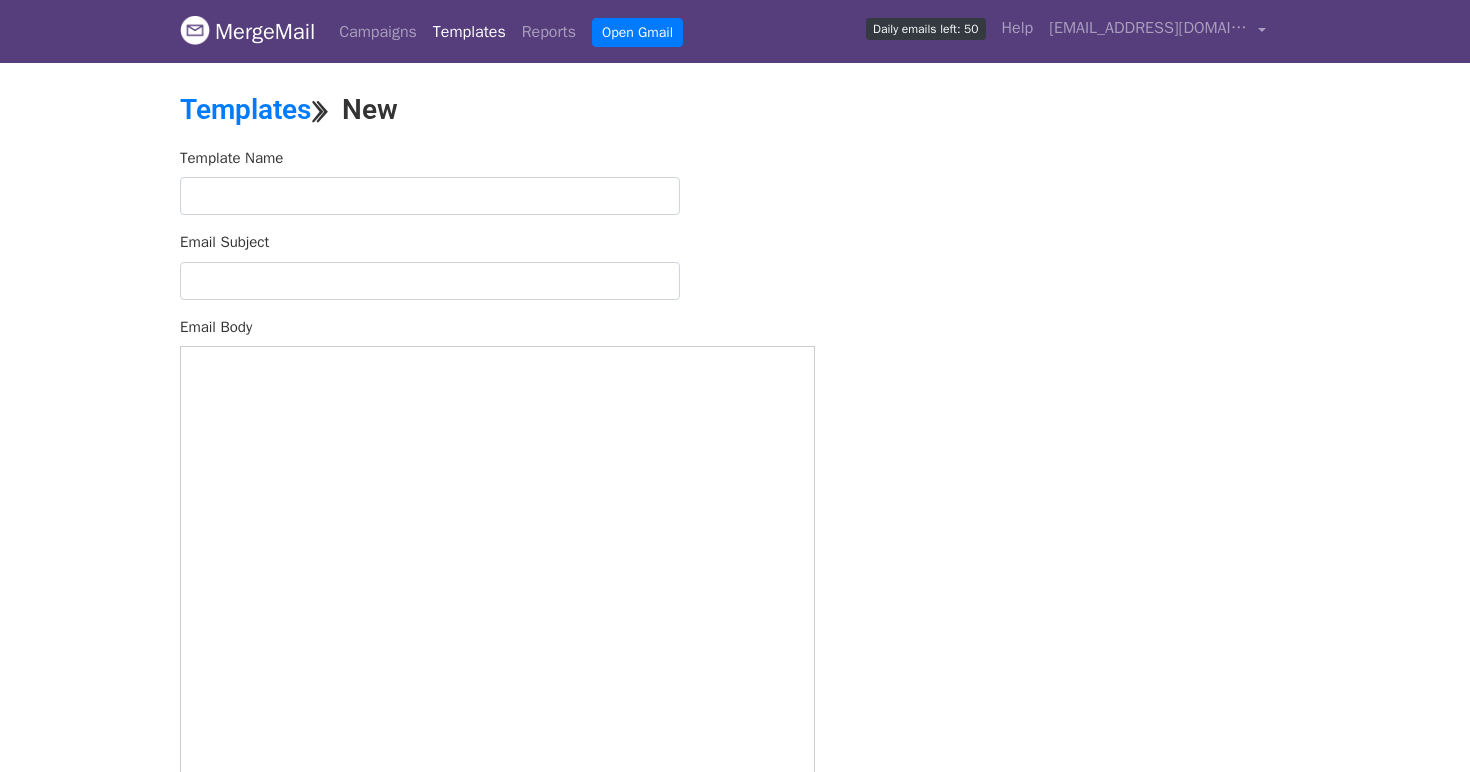 scroll, scrollTop: 0, scrollLeft: 0, axis: both 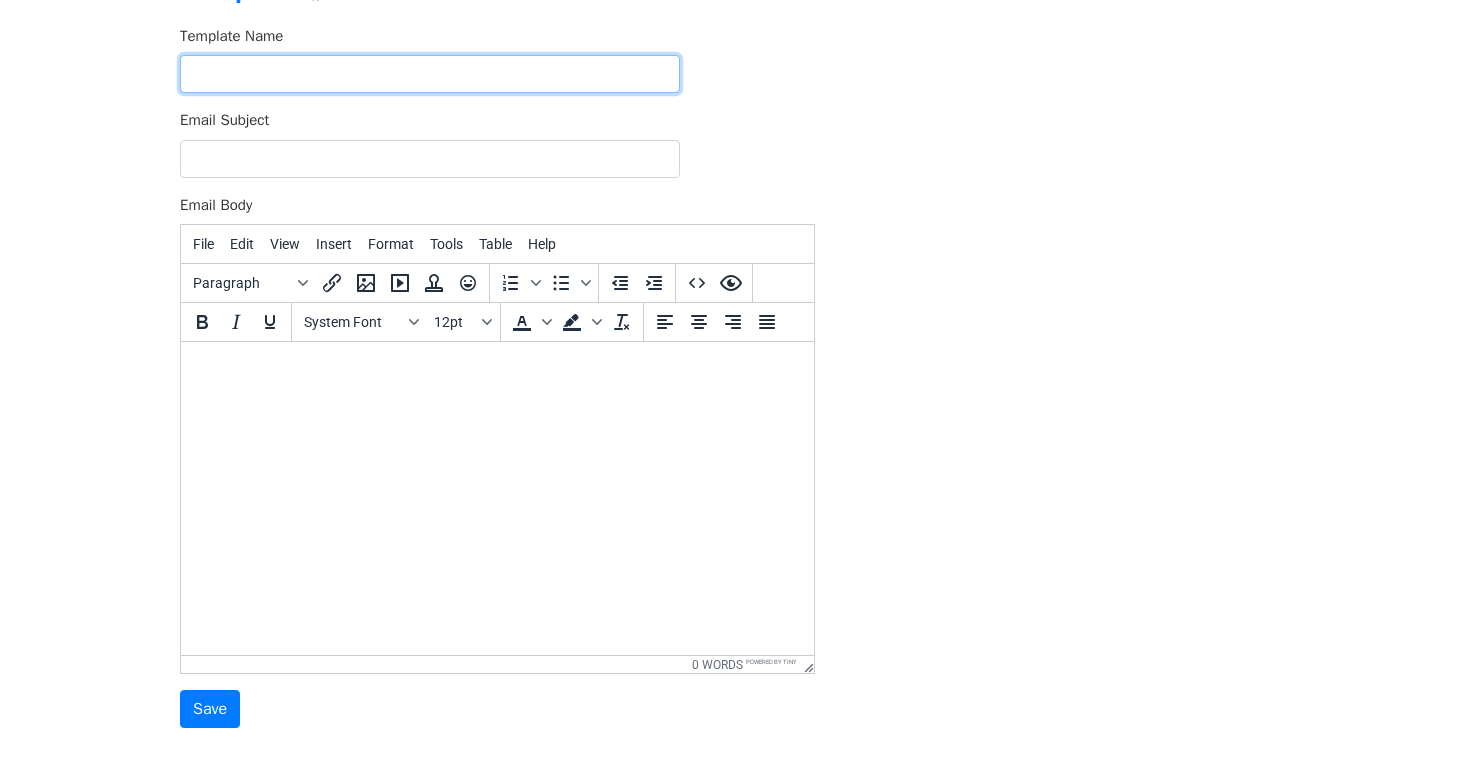 click at bounding box center [430, 74] 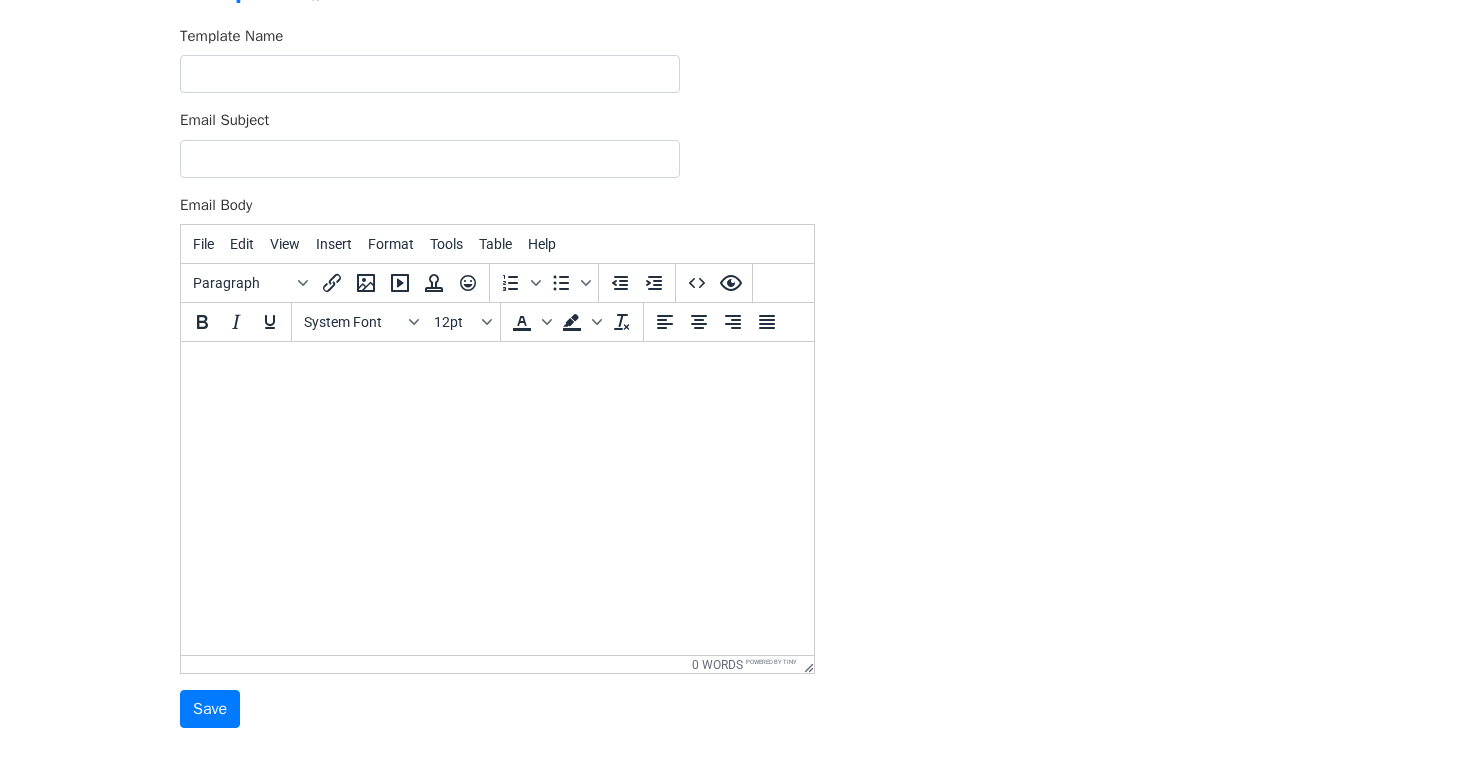 click at bounding box center [497, 369] 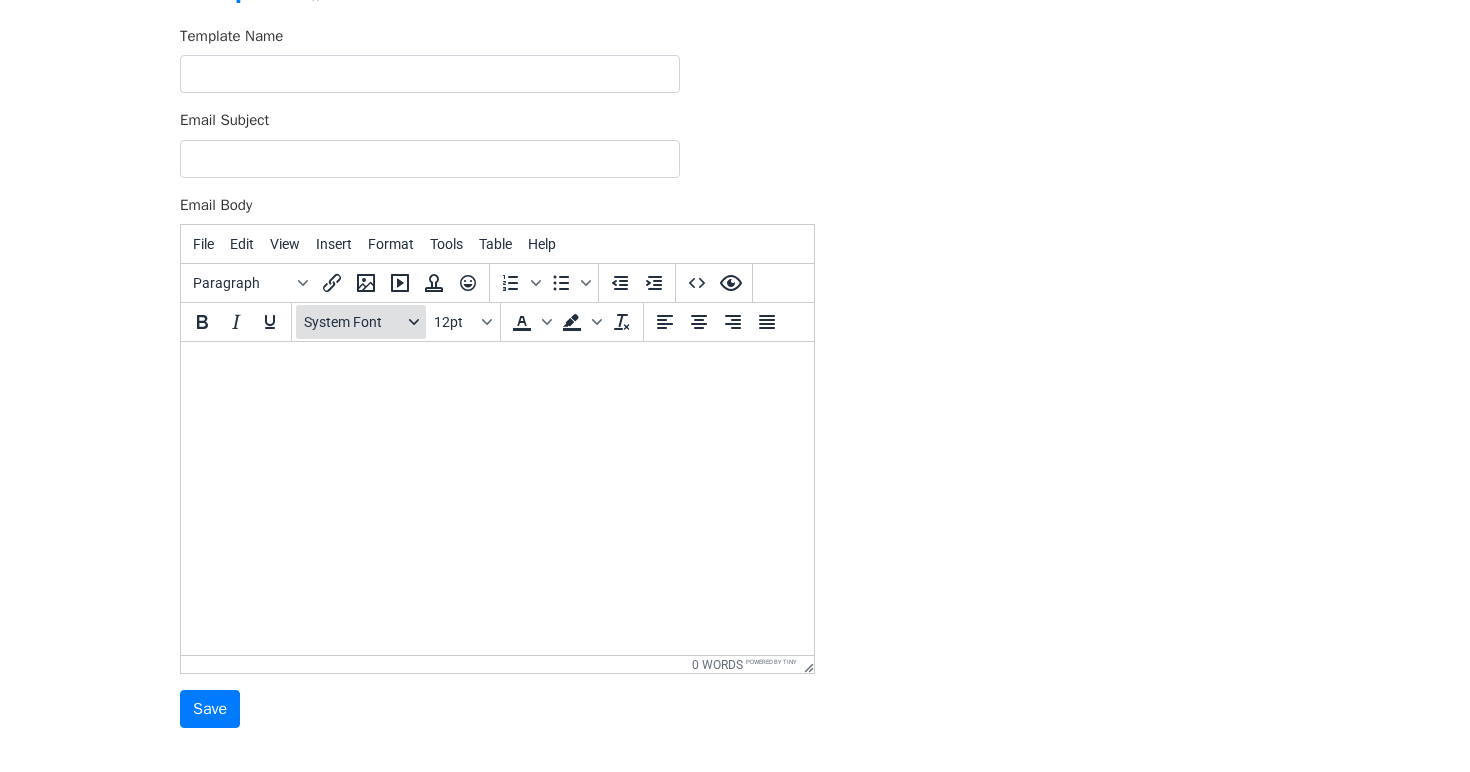 type 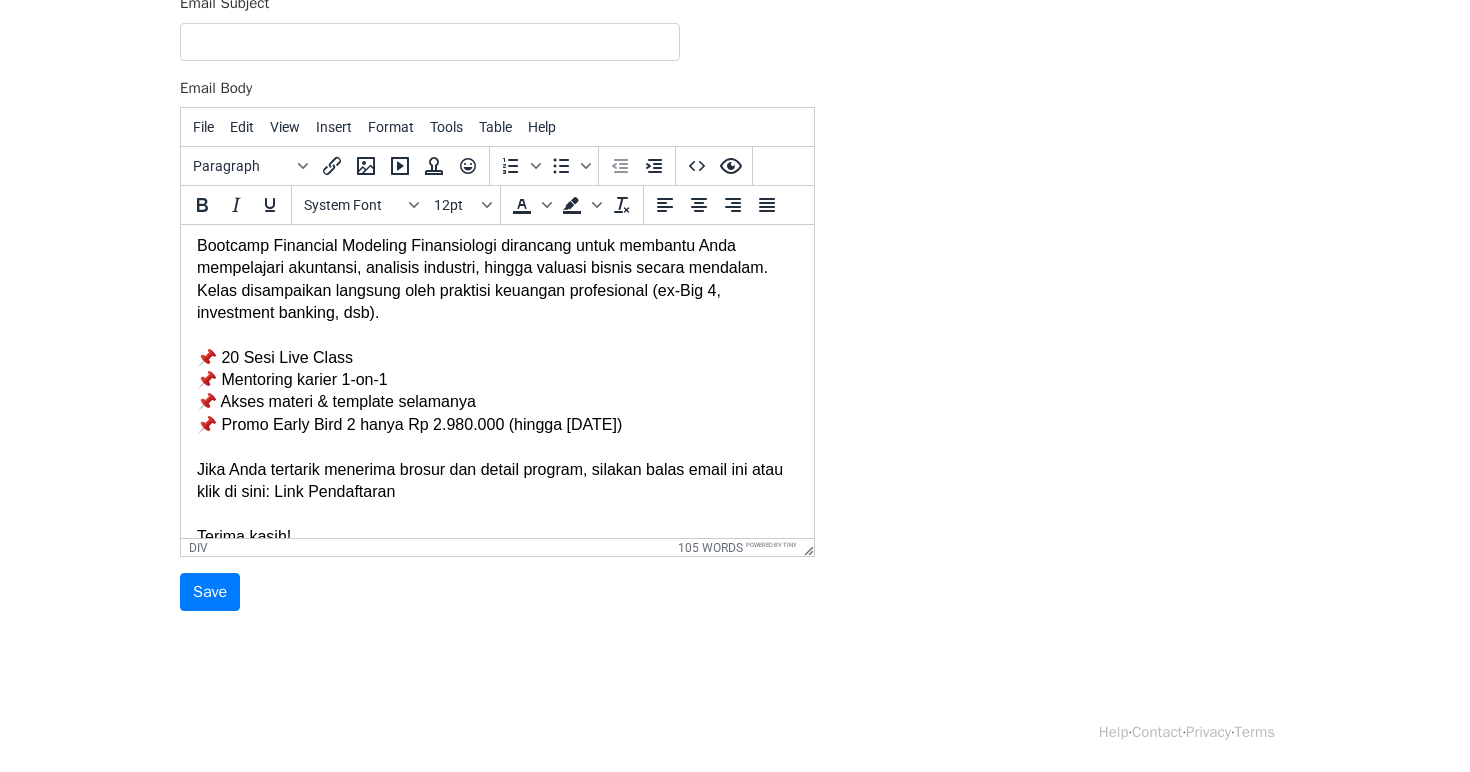scroll, scrollTop: 189, scrollLeft: 0, axis: vertical 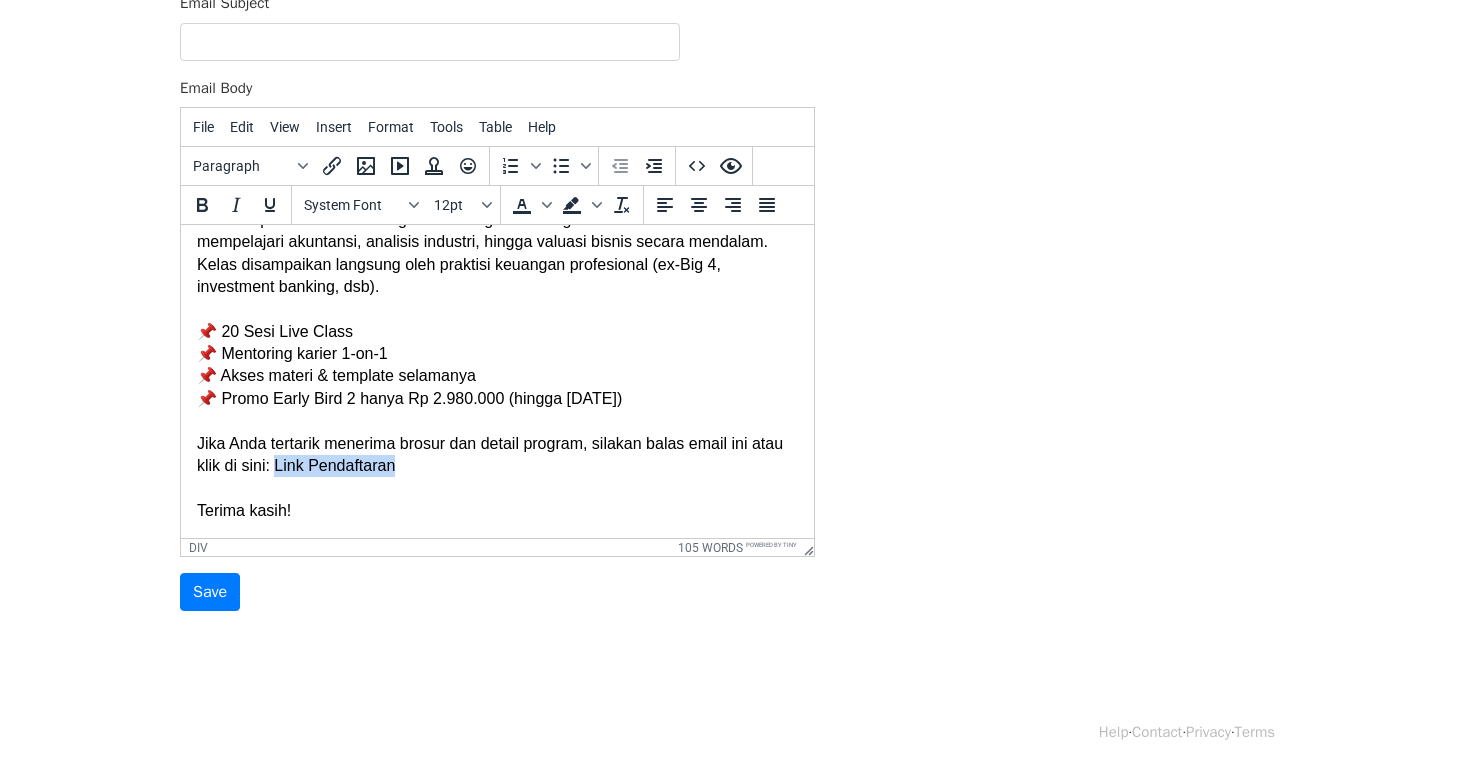 drag, startPoint x: 411, startPoint y: 466, endPoint x: 279, endPoint y: 460, distance: 132.13629 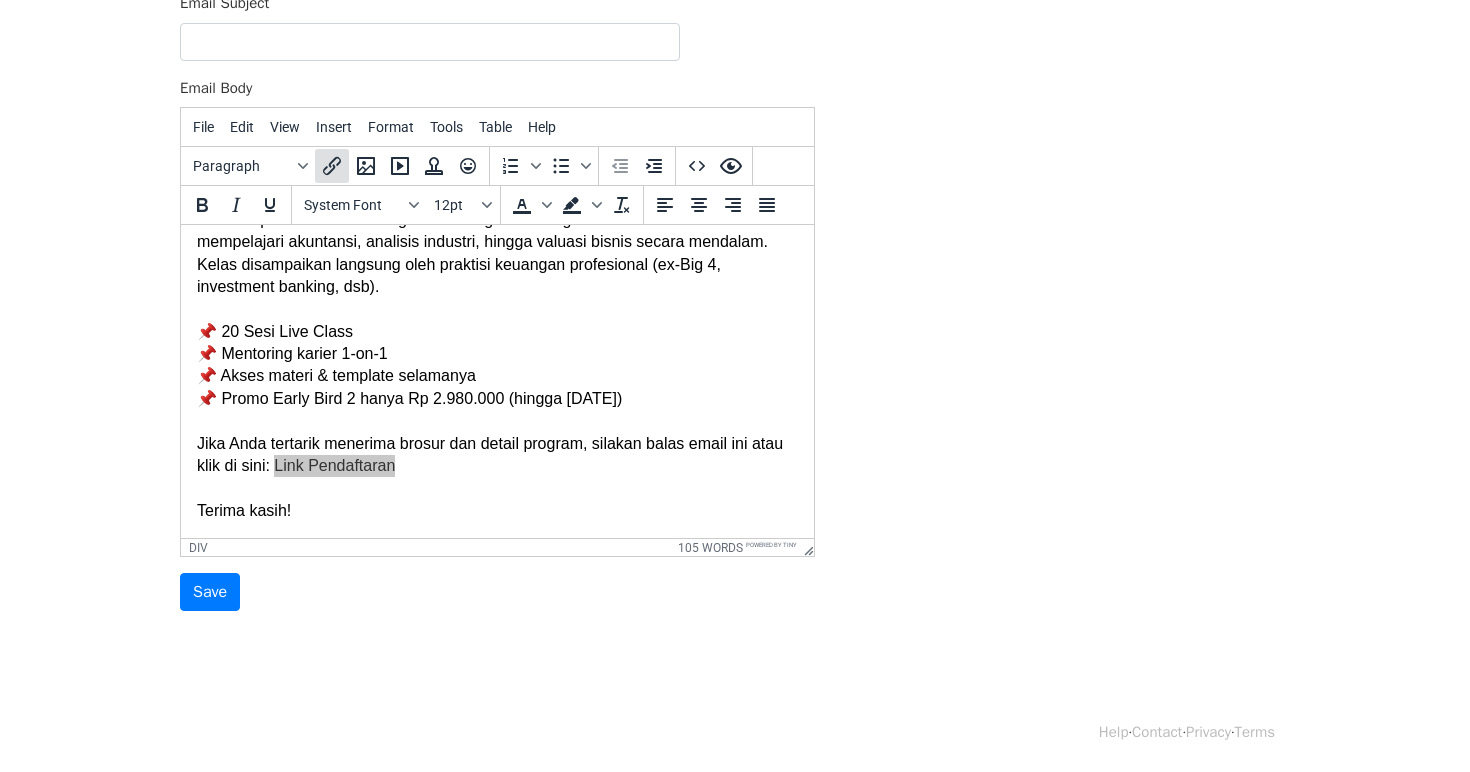 click 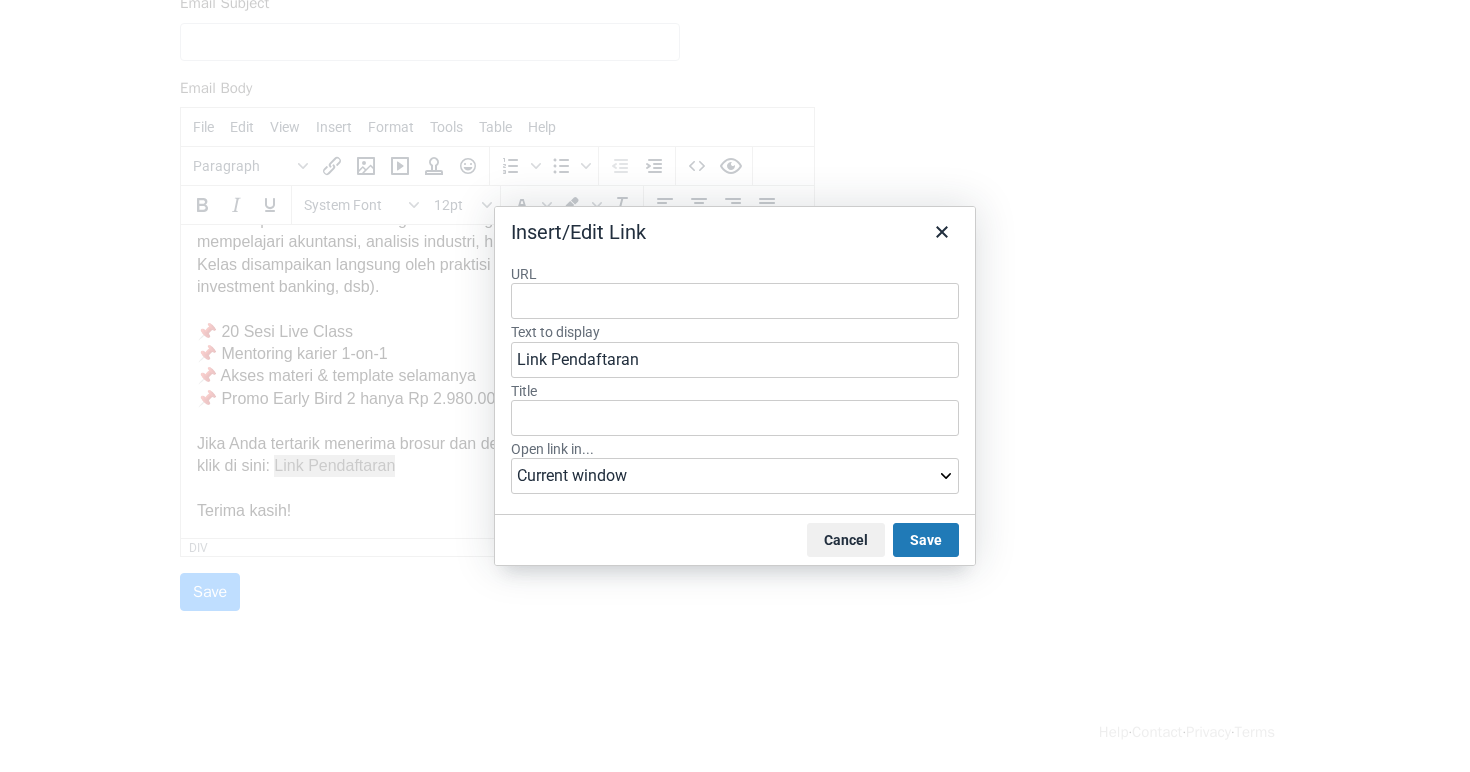 click on "URL" at bounding box center (735, 301) 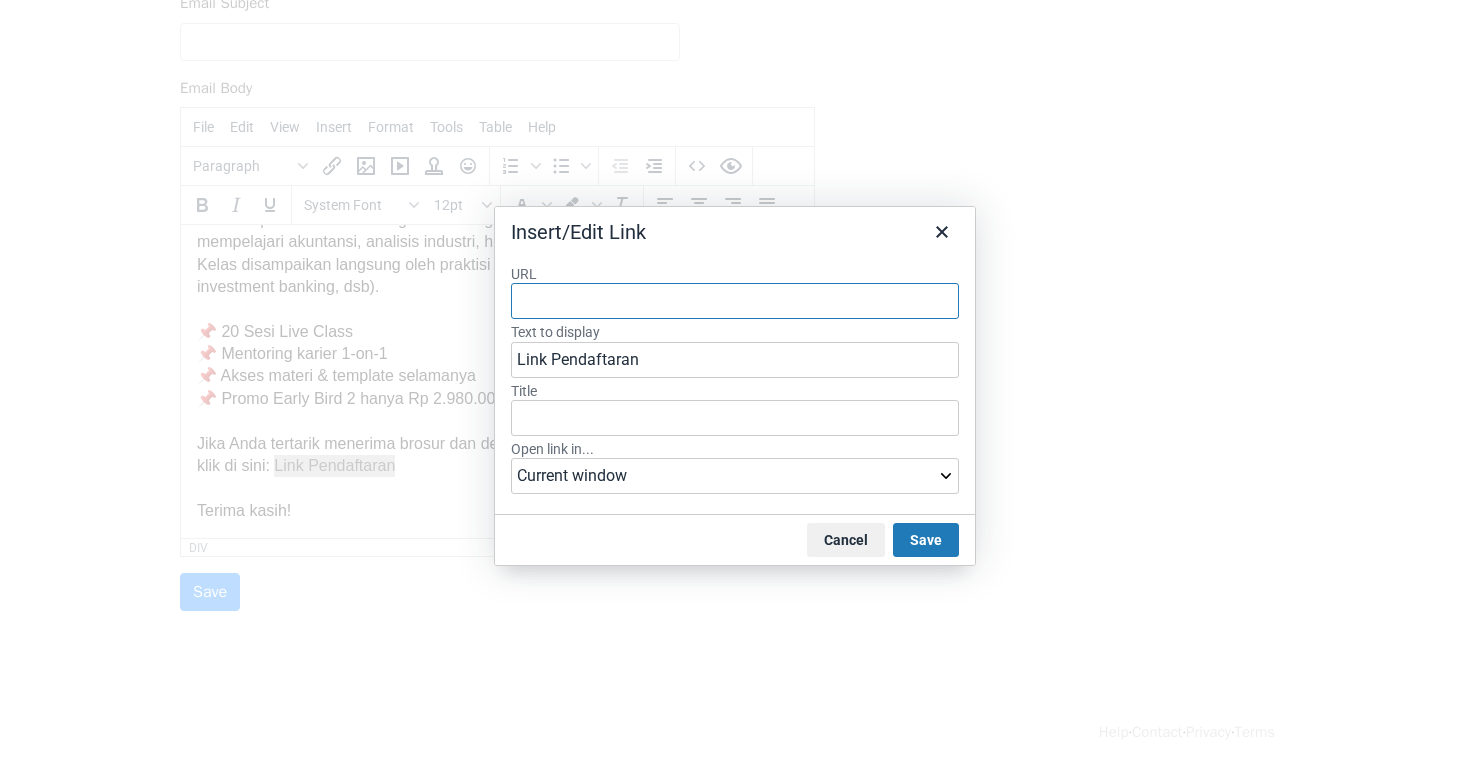 paste on "https://finansiologi.myr.id/pl/financial-modeling-mastery-4" 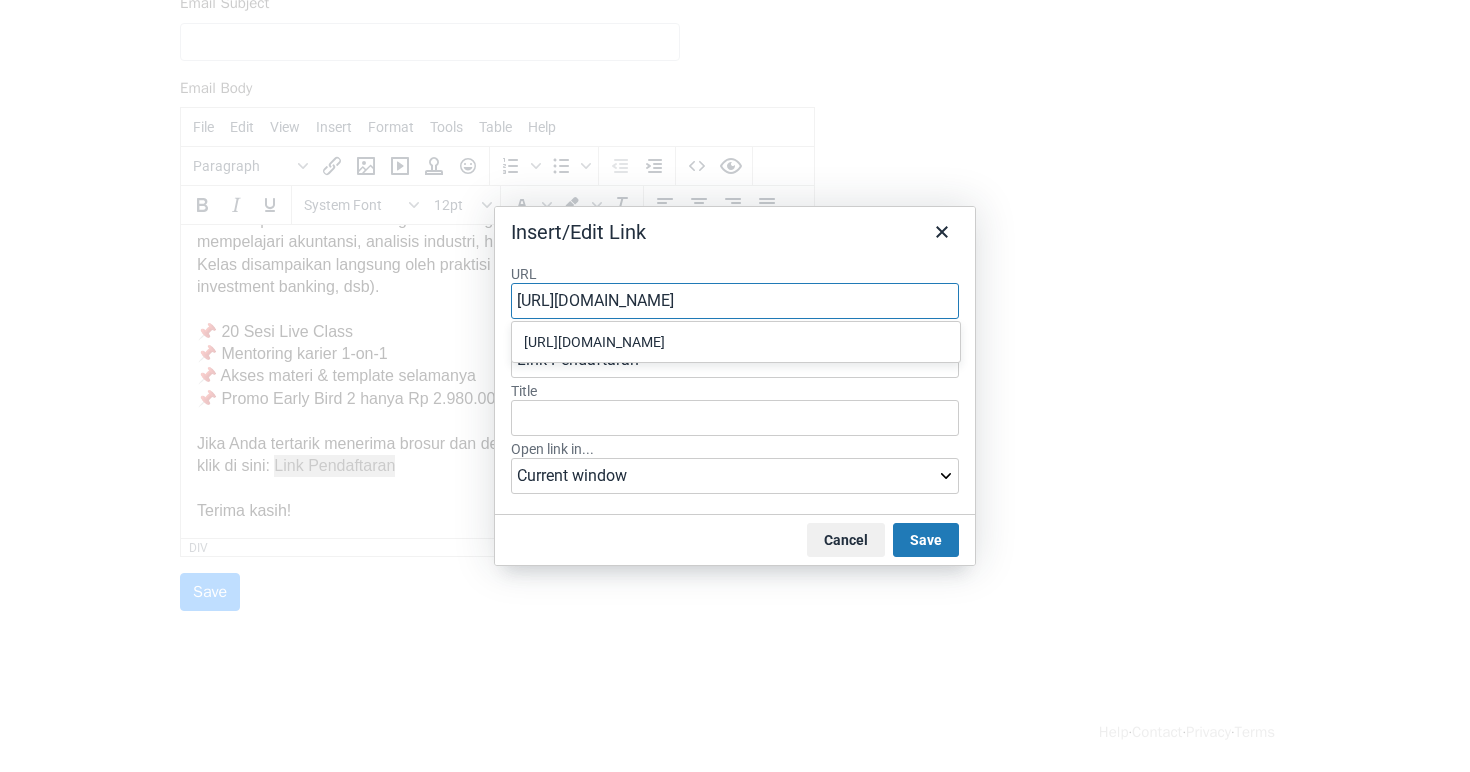 click on "https://finansiologi.myr.id/pl/financial-modeling-mastery-4" at bounding box center [735, 301] 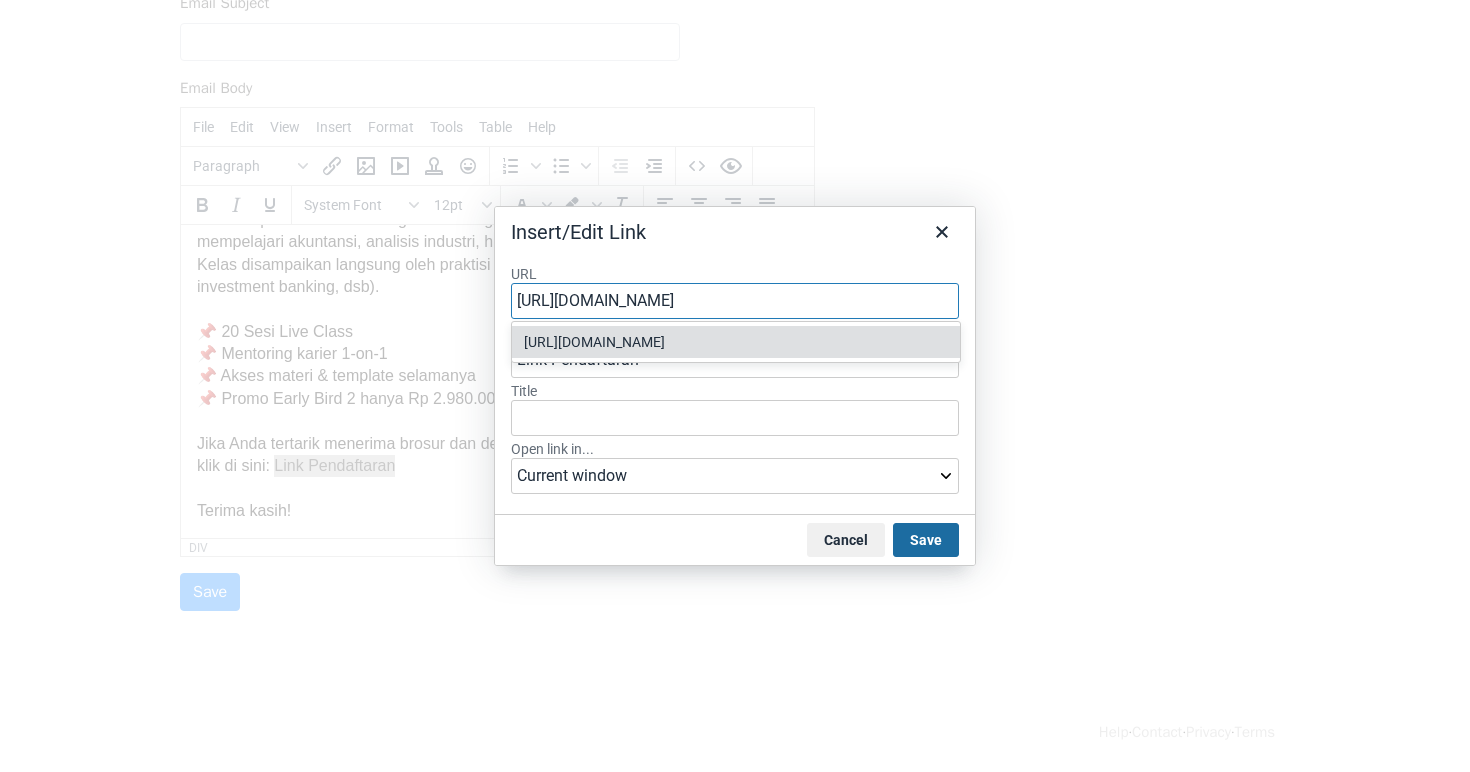 click on "Save" at bounding box center [926, 540] 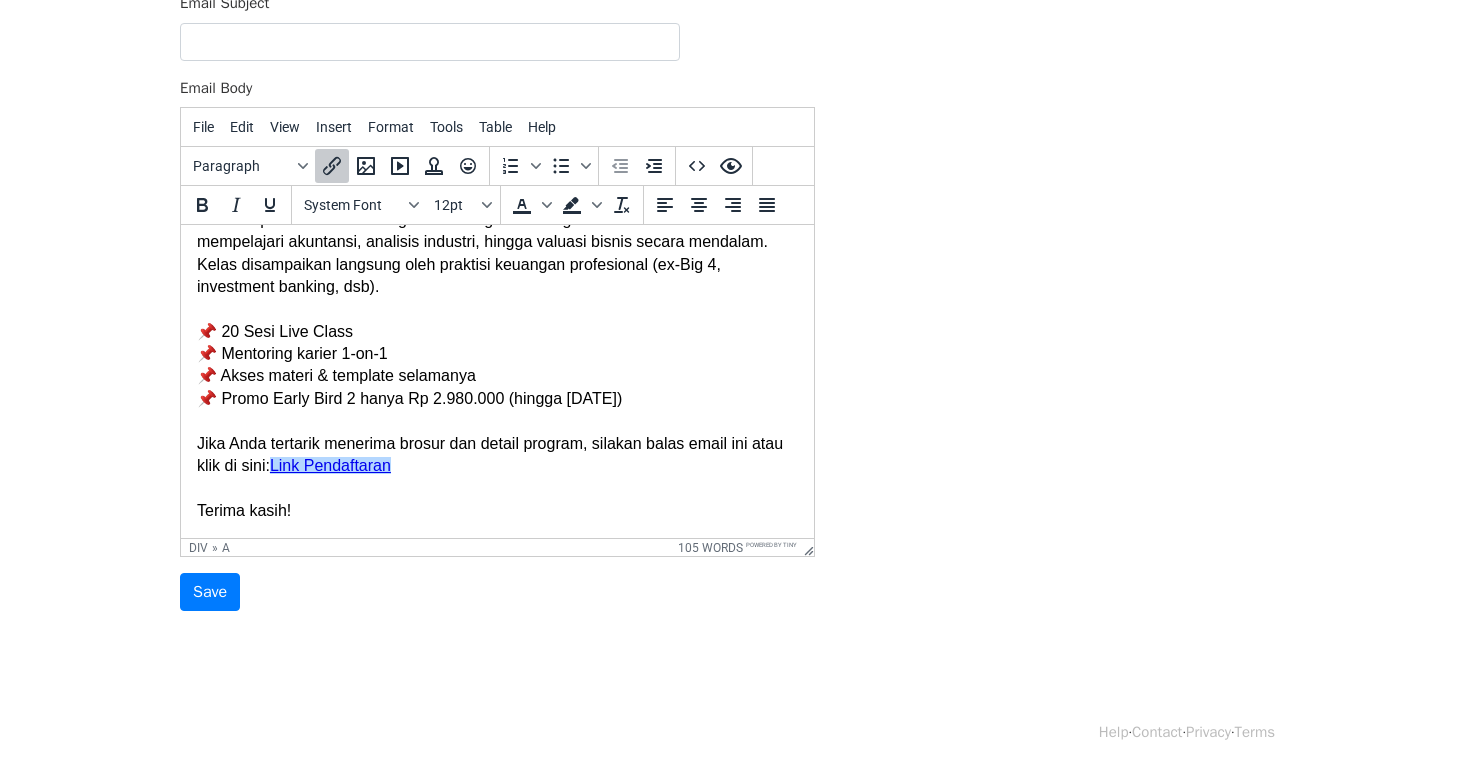 click at bounding box center (497, 488) 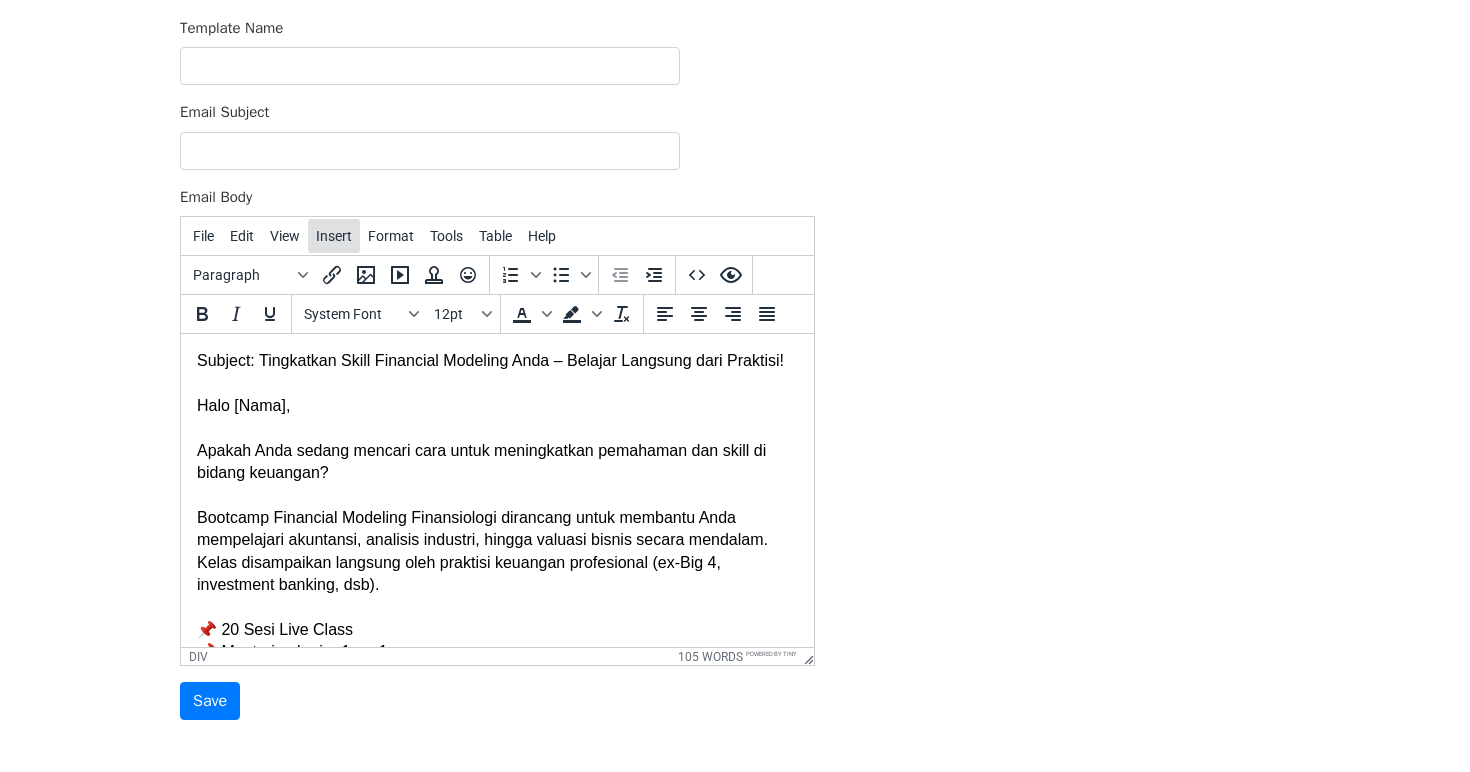 scroll, scrollTop: 85, scrollLeft: 0, axis: vertical 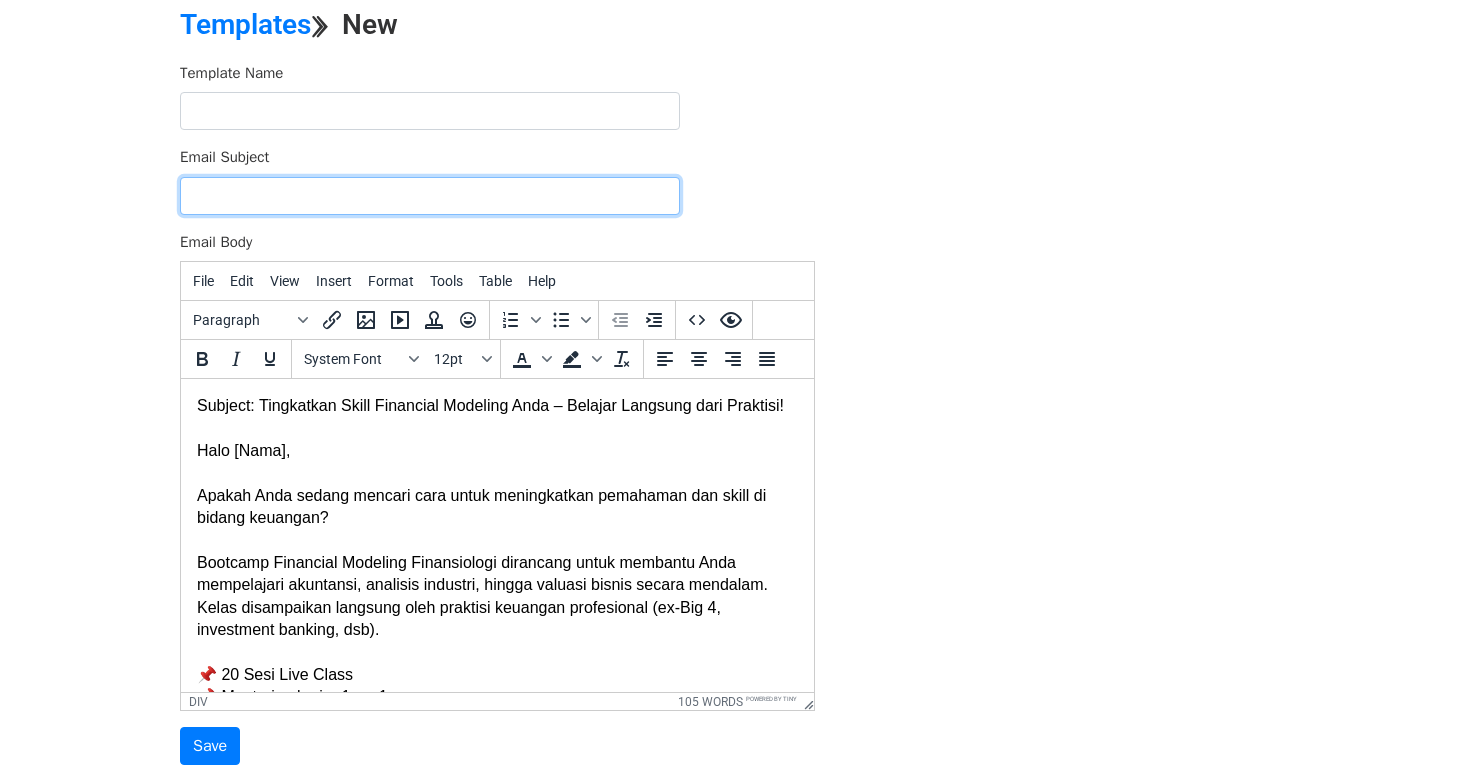 click on "Email Subject" at bounding box center [430, 196] 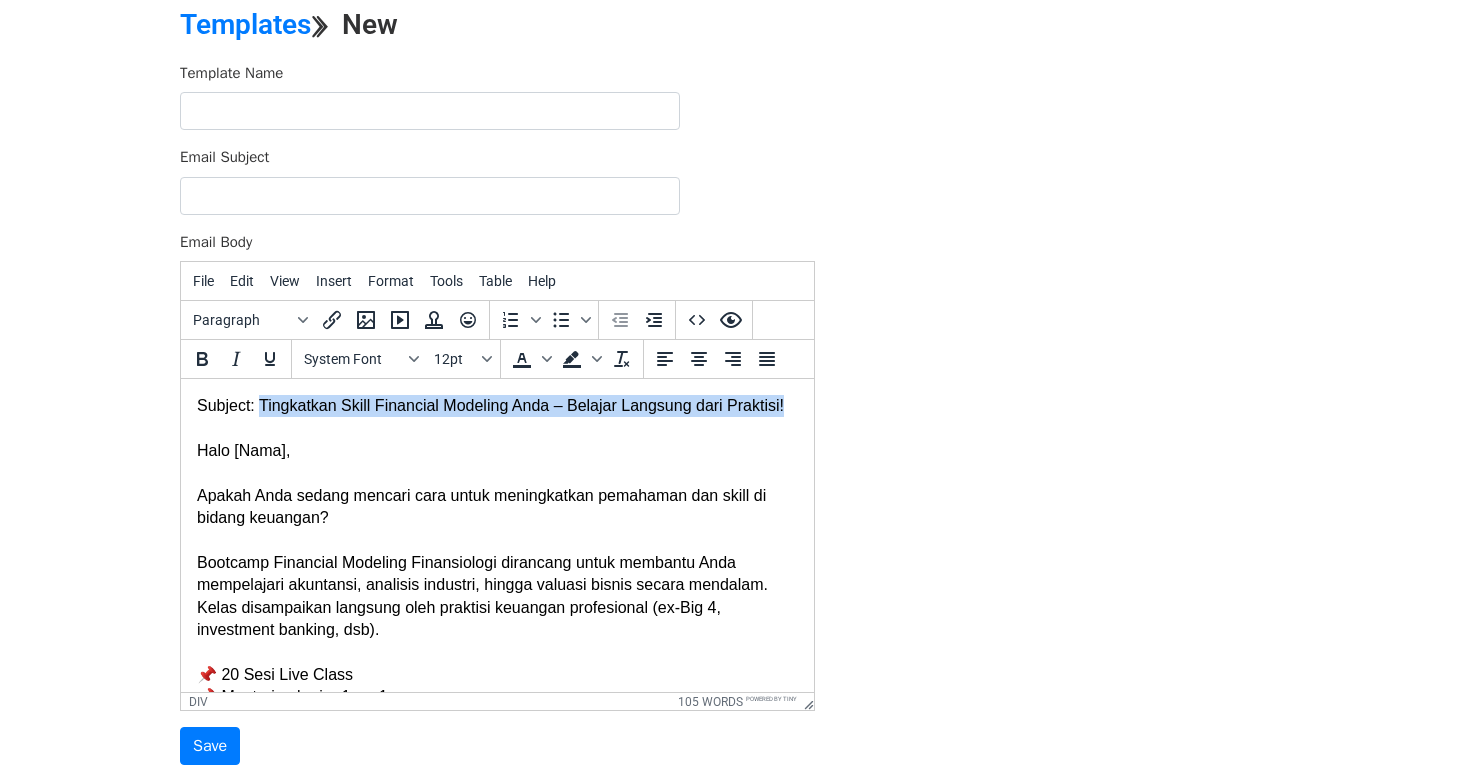 drag, startPoint x: 262, startPoint y: 398, endPoint x: 802, endPoint y: 412, distance: 540.18146 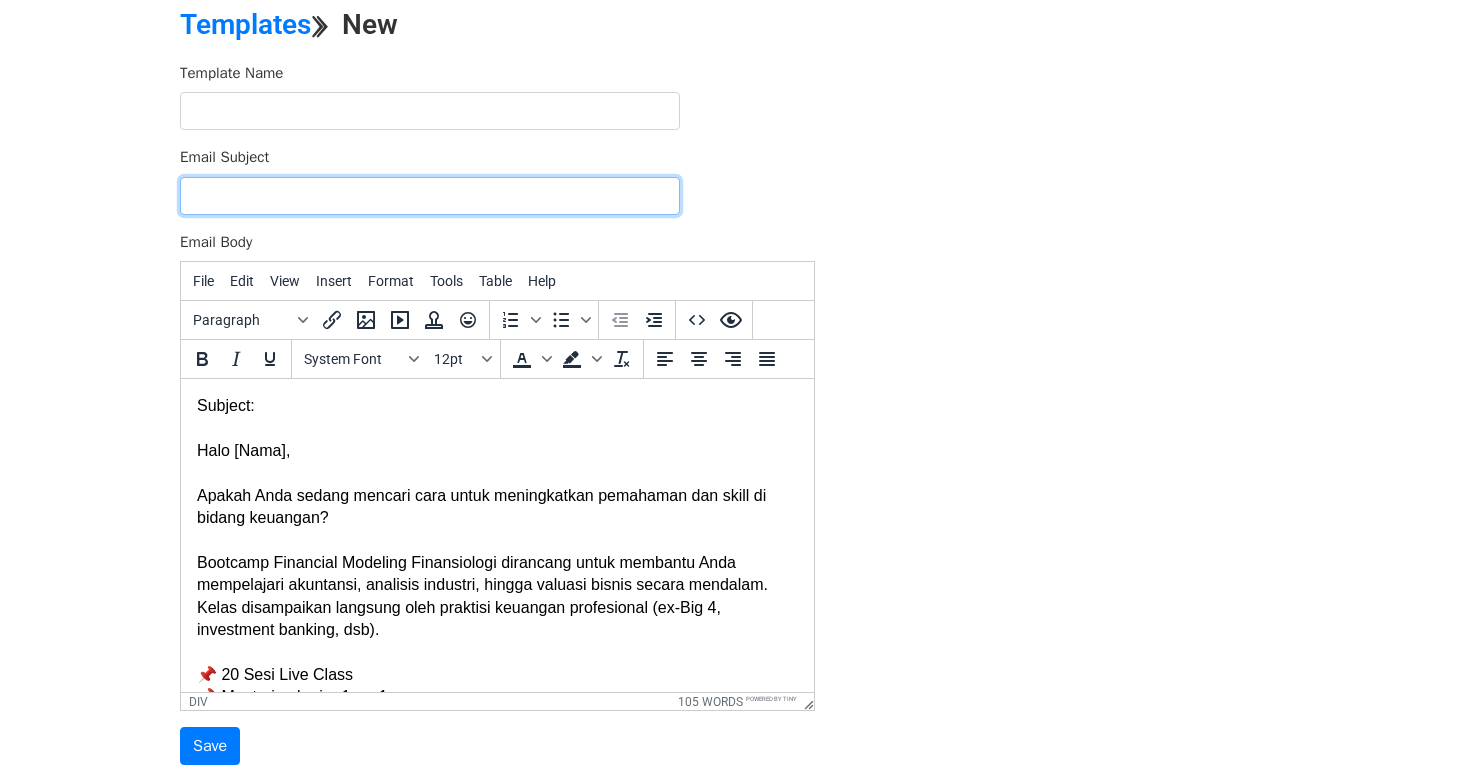 click on "Email Subject" at bounding box center [430, 196] 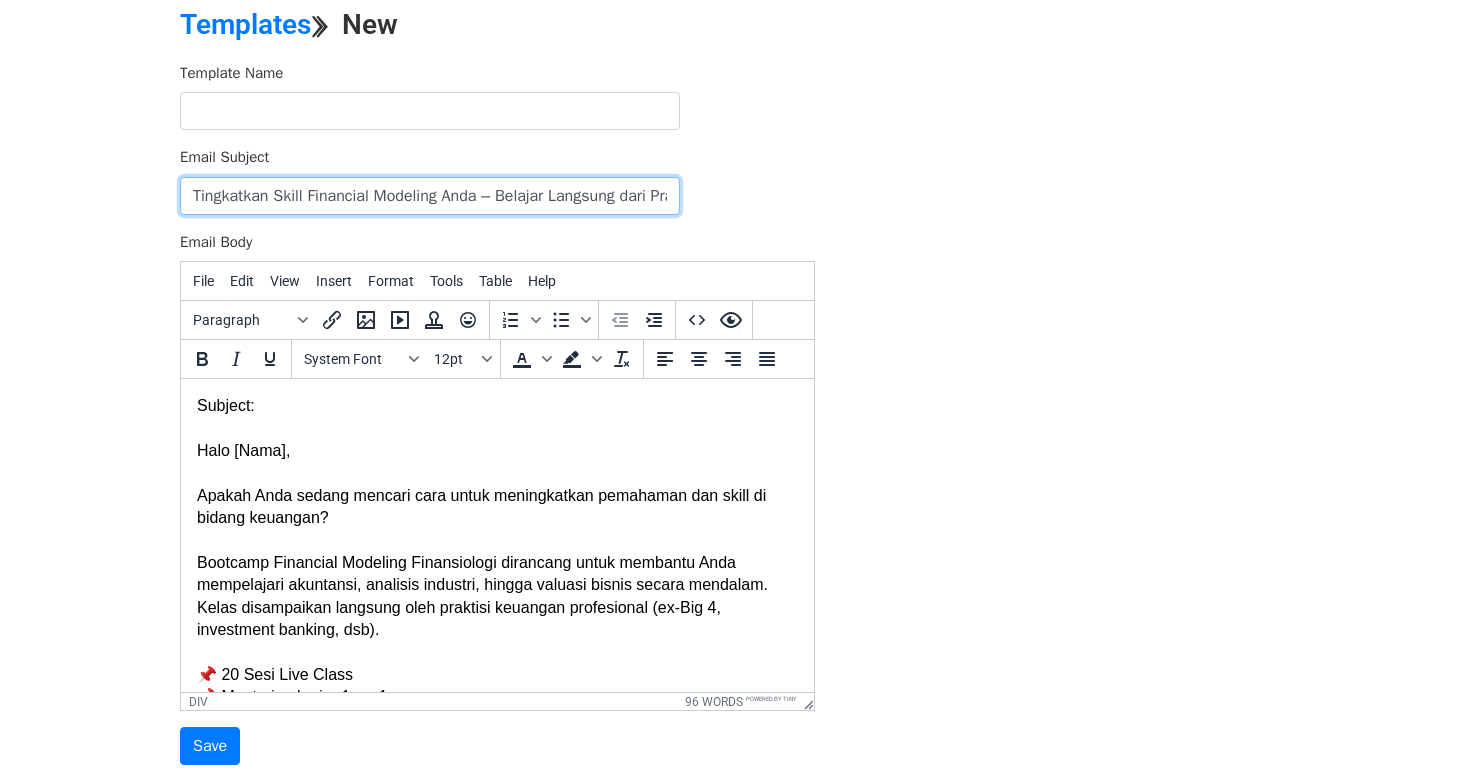 scroll, scrollTop: 0, scrollLeft: 55, axis: horizontal 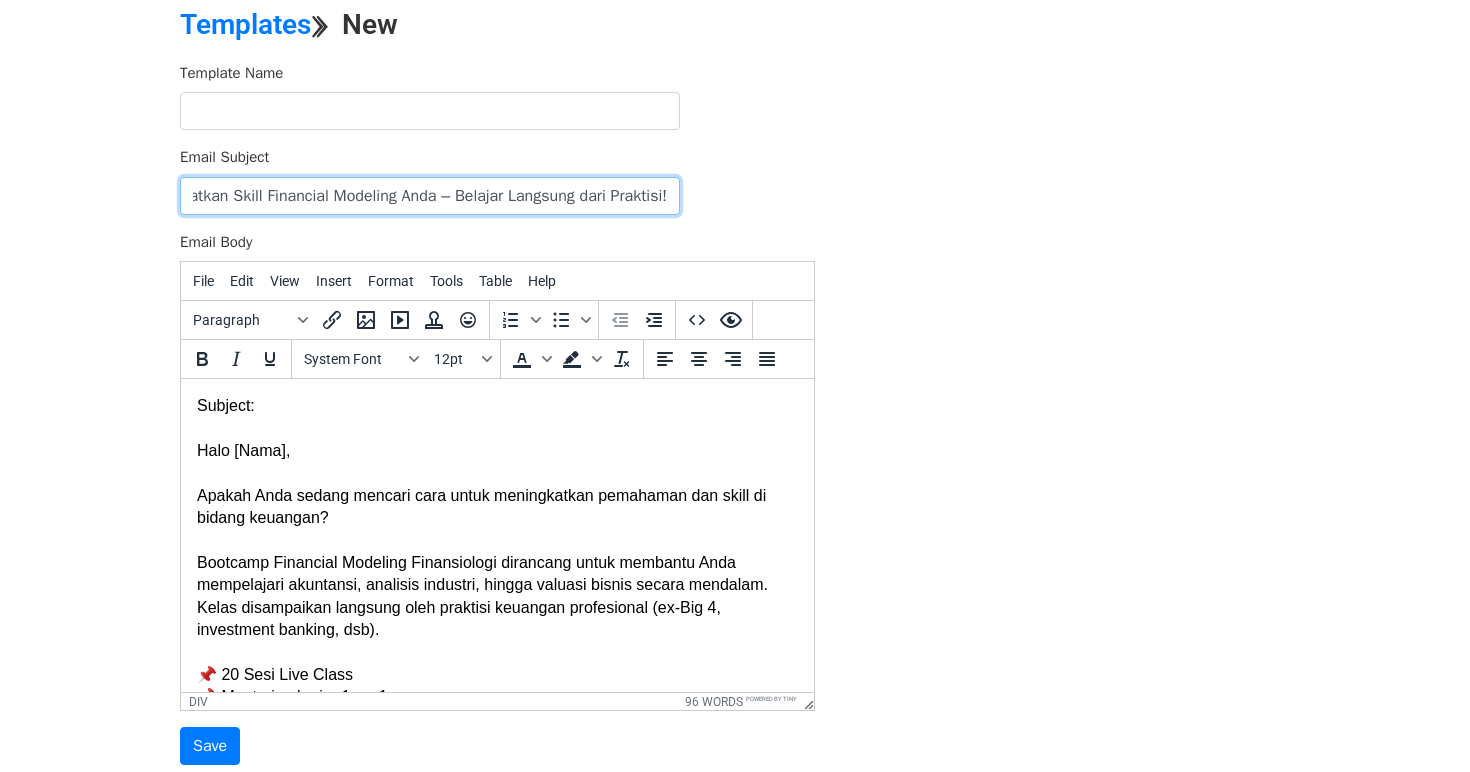 type on "Tingkatkan Skill Financial Modeling Anda – Belajar Langsung dari Praktisi!" 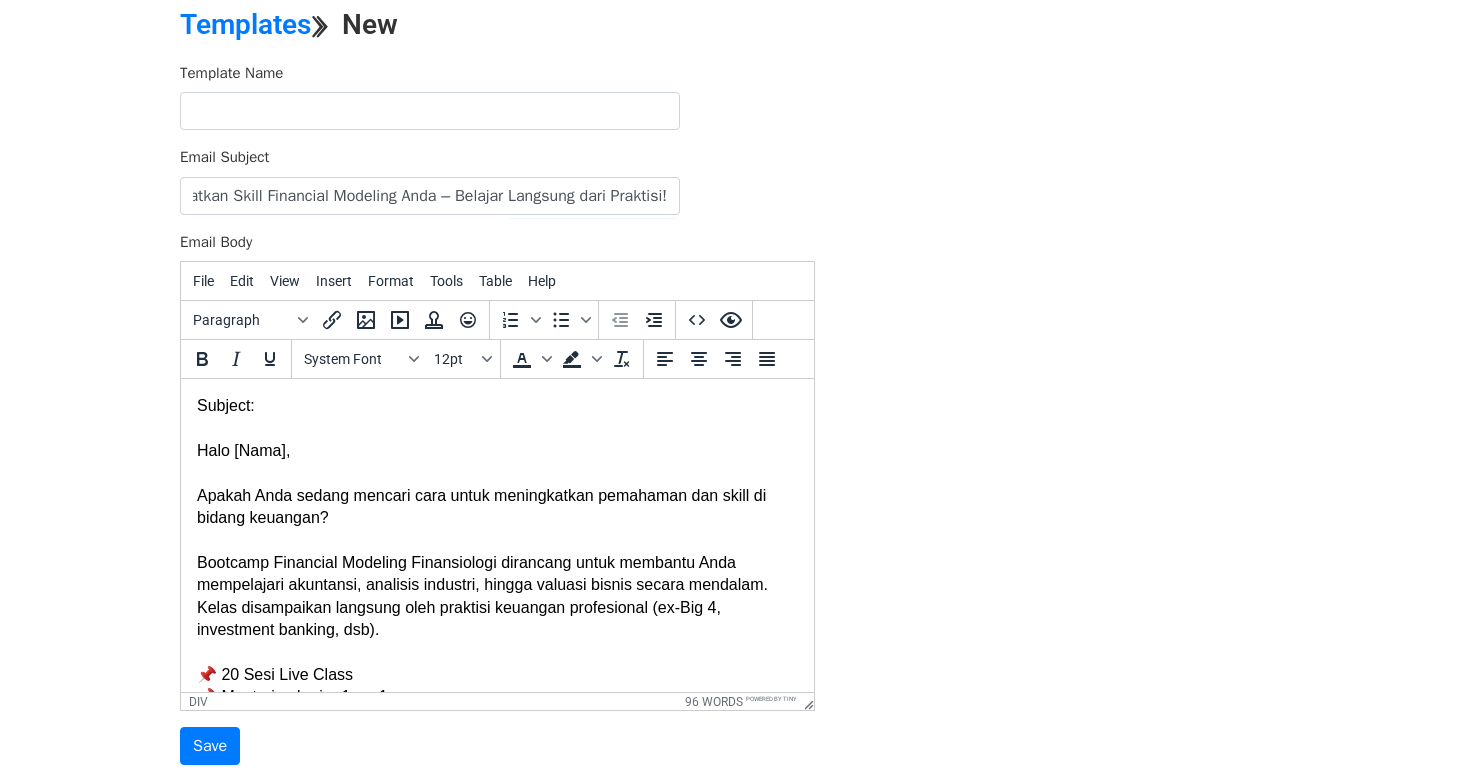scroll, scrollTop: 0, scrollLeft: 0, axis: both 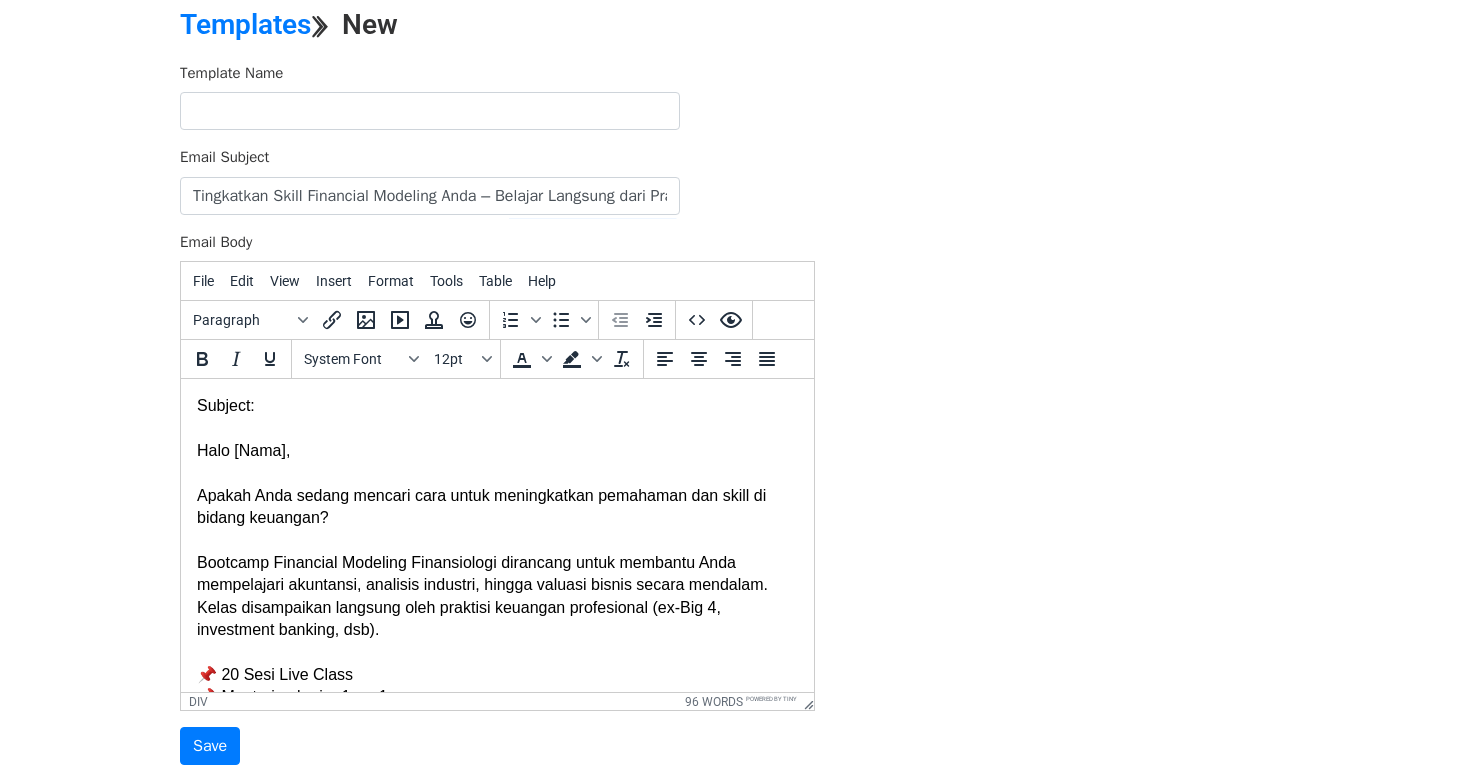 drag, startPoint x: 284, startPoint y: 406, endPoint x: 49, endPoint y: 406, distance: 235 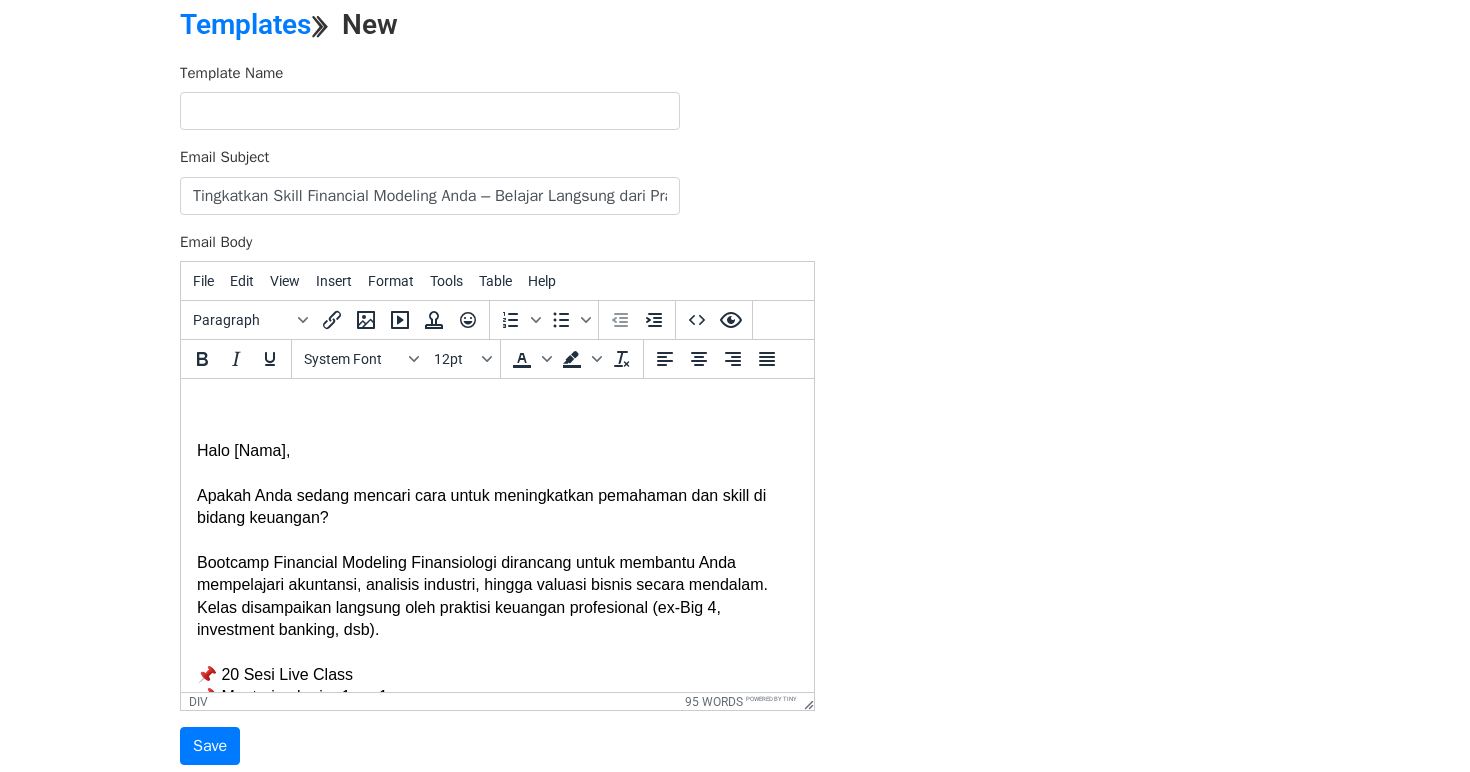 click on "Halo [Nama]," at bounding box center [497, 451] 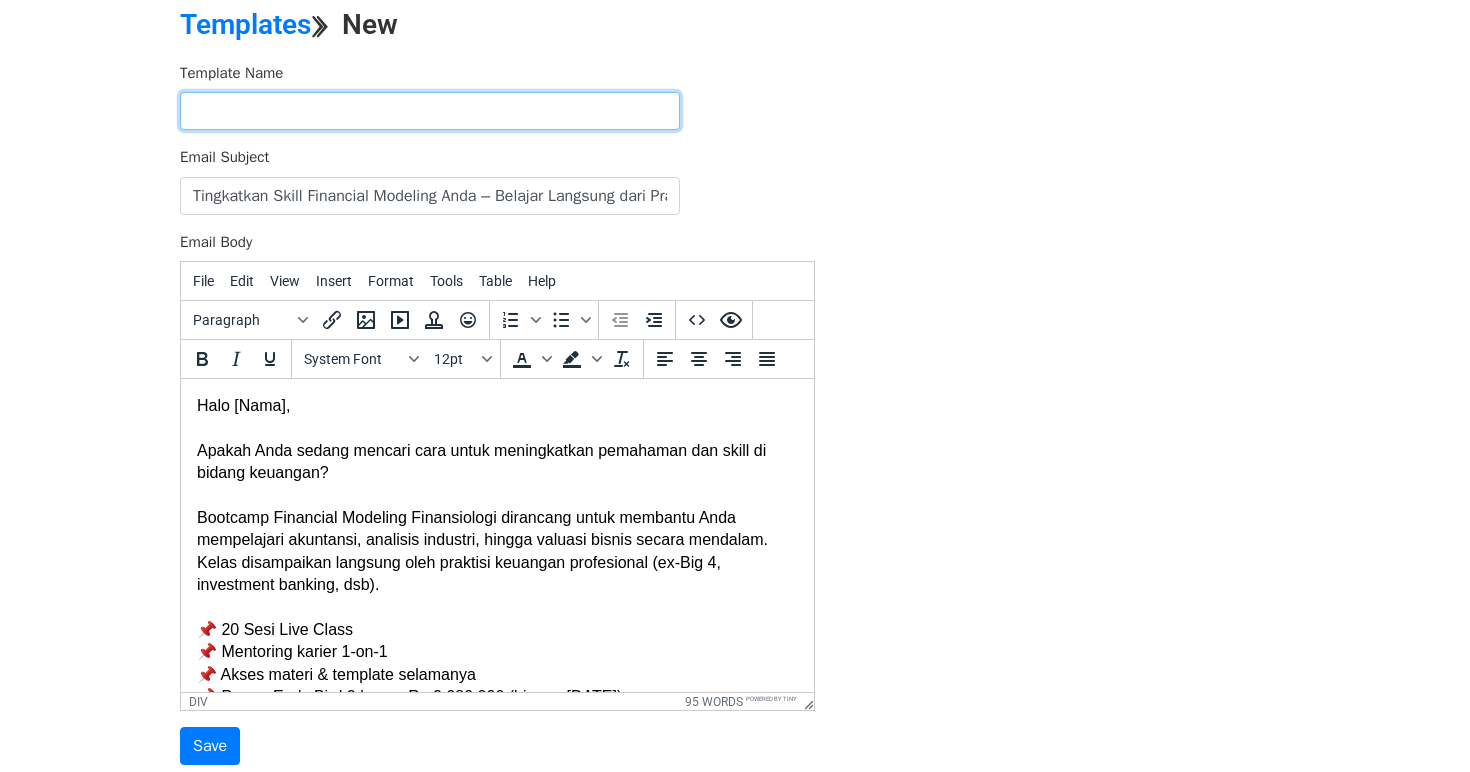 click at bounding box center [430, 111] 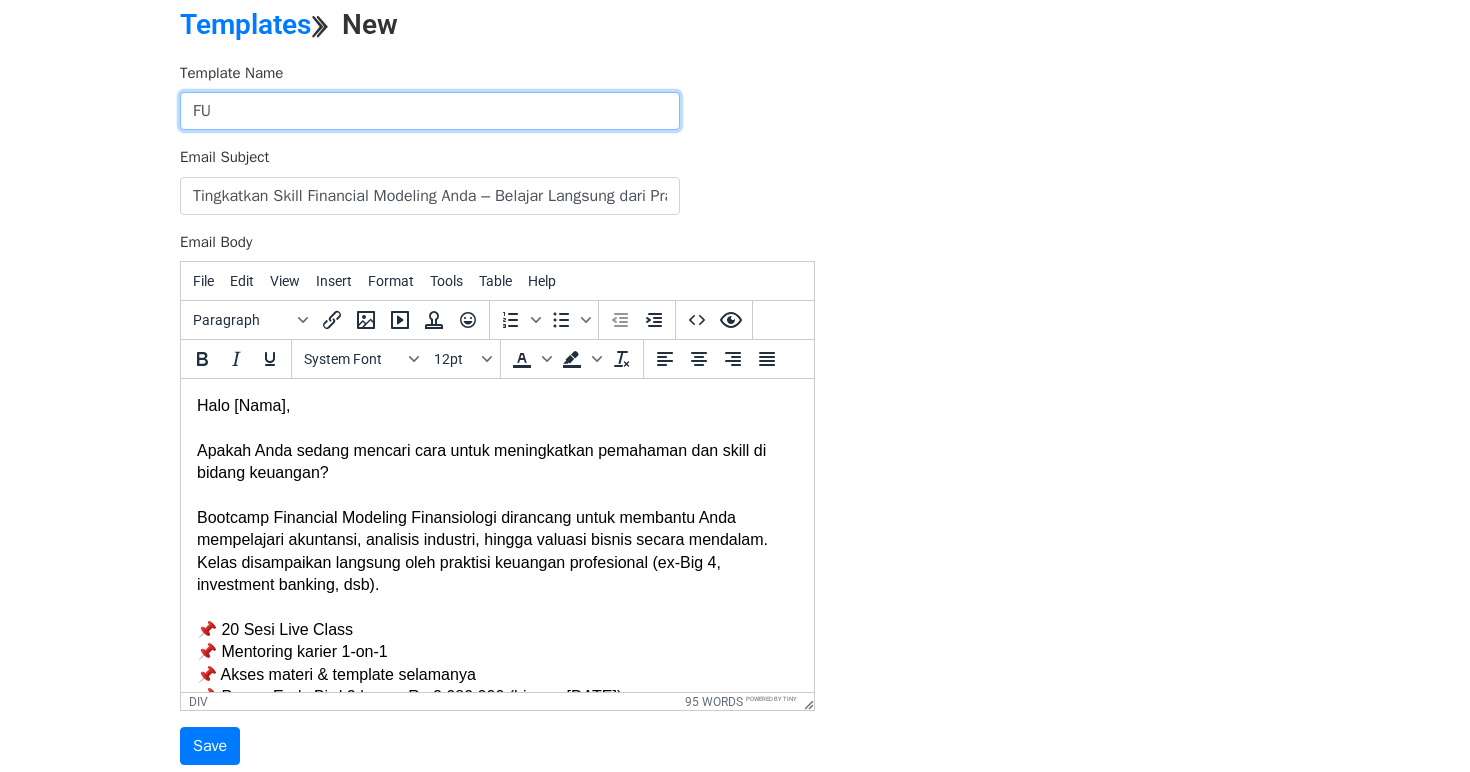 type on "F" 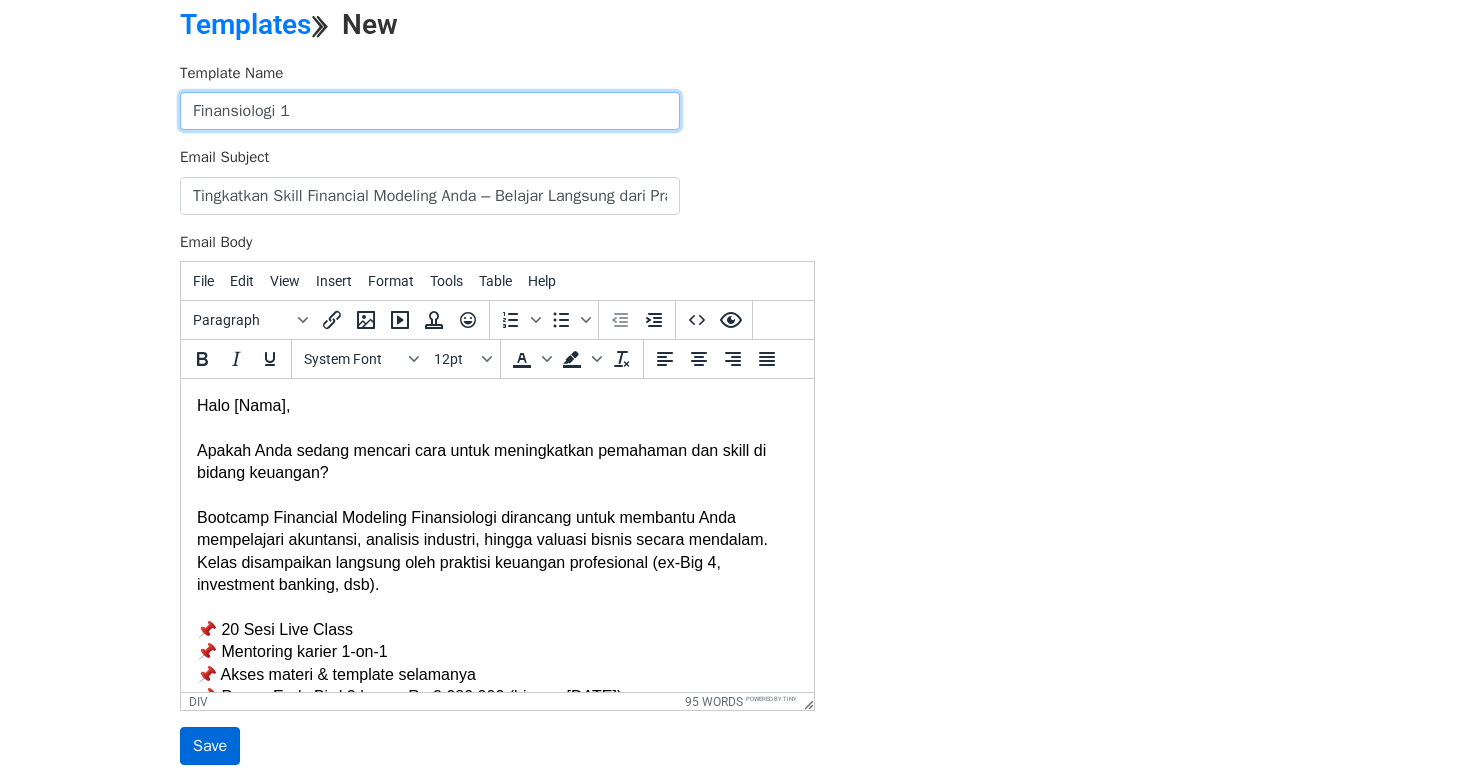type on "Finansiologi 1" 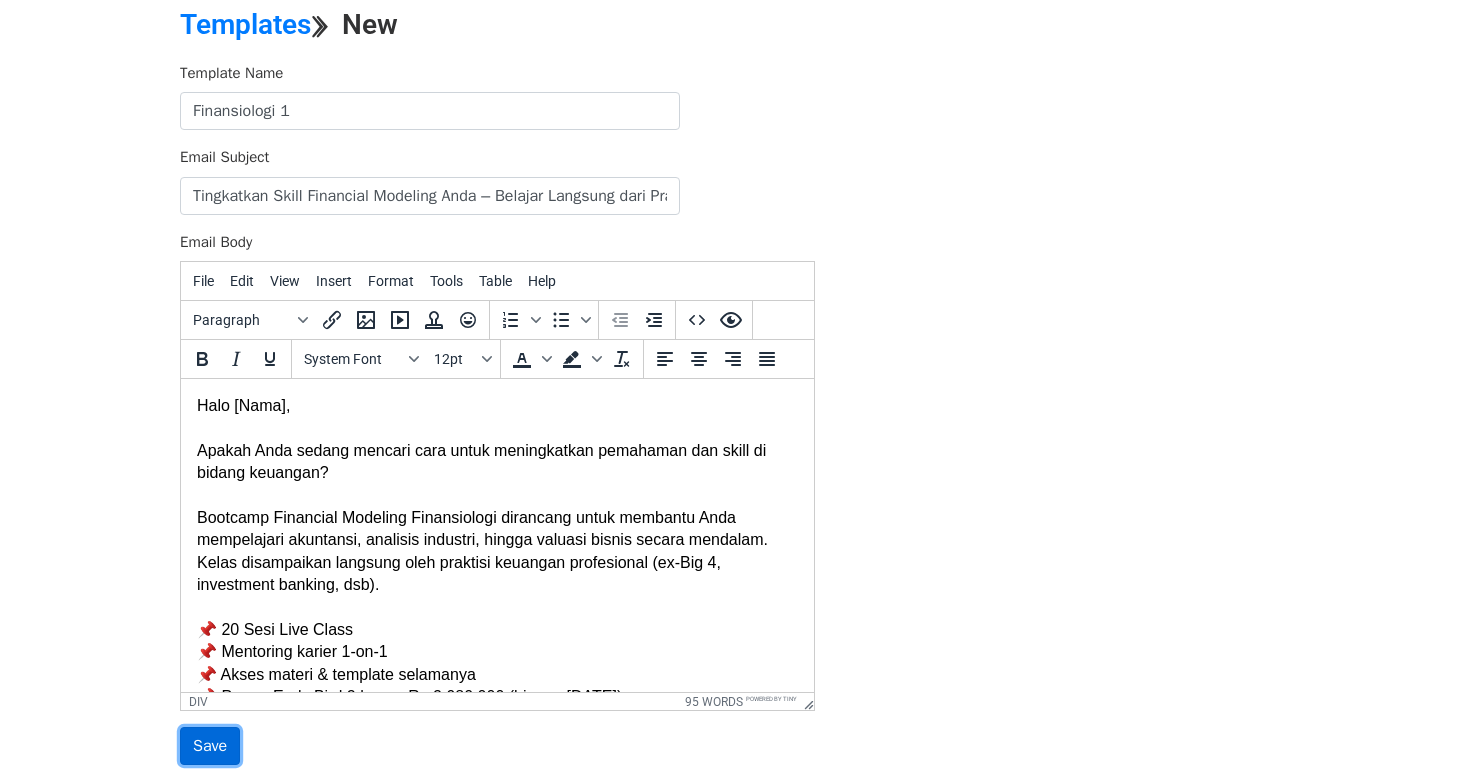 click on "Save" at bounding box center [210, 746] 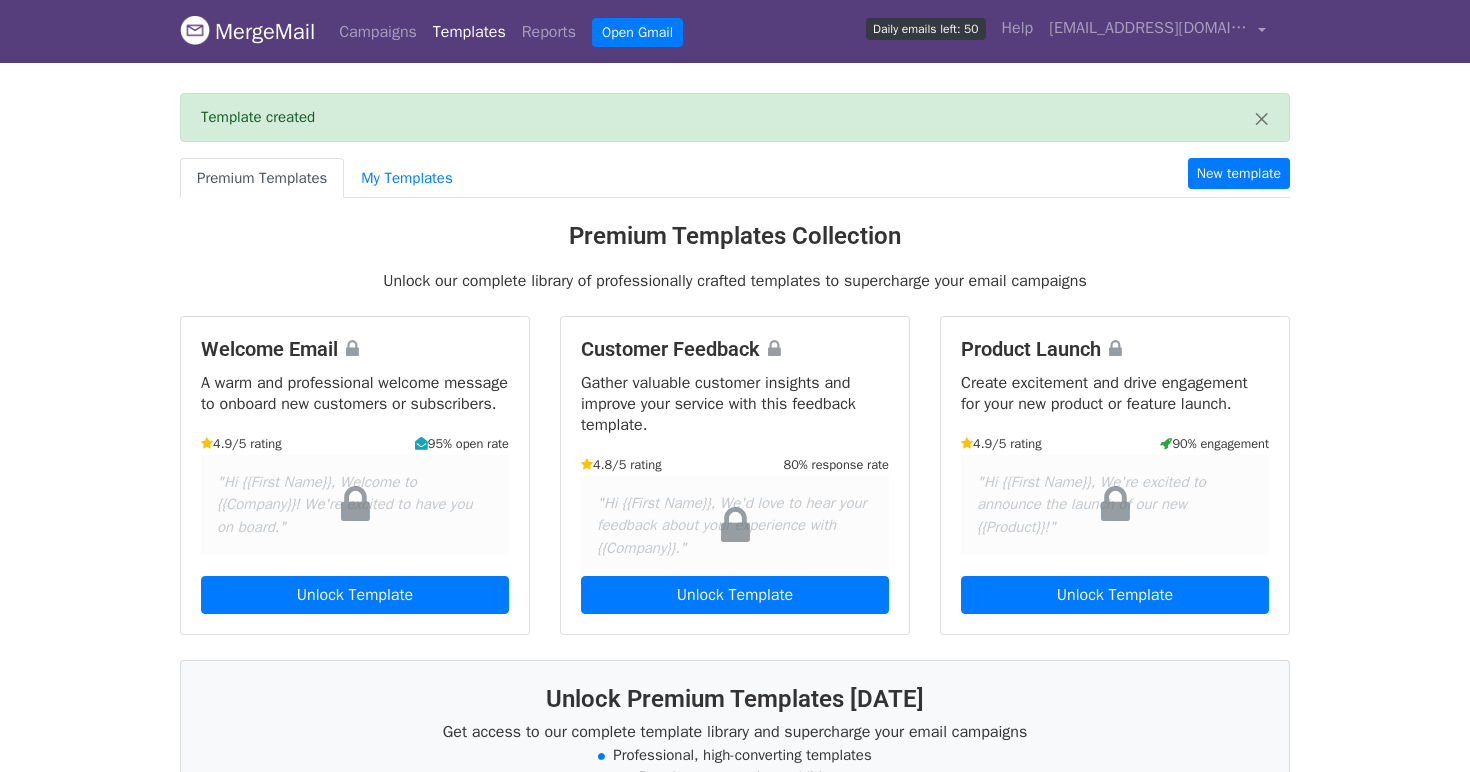 scroll, scrollTop: 0, scrollLeft: 0, axis: both 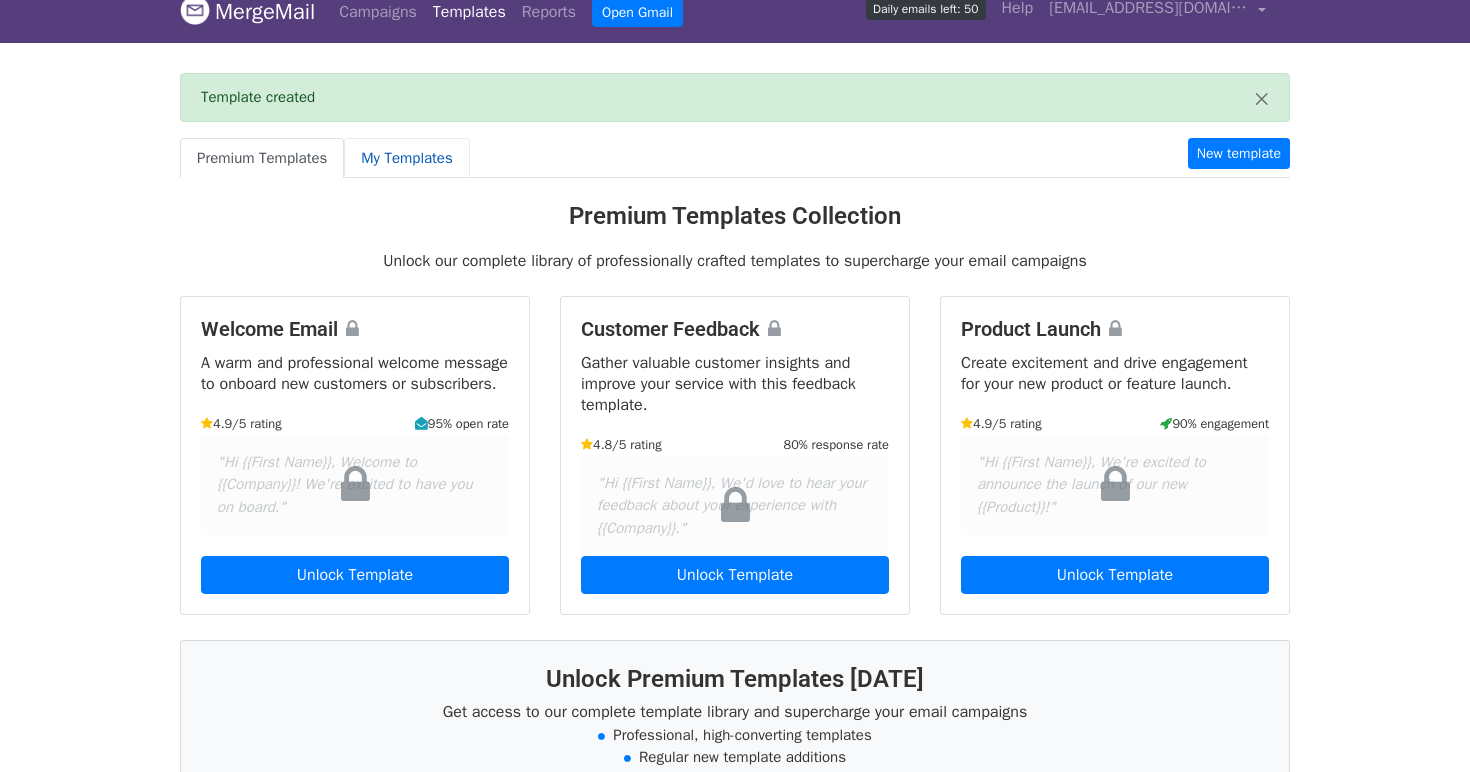click on "My Templates" at bounding box center (406, 158) 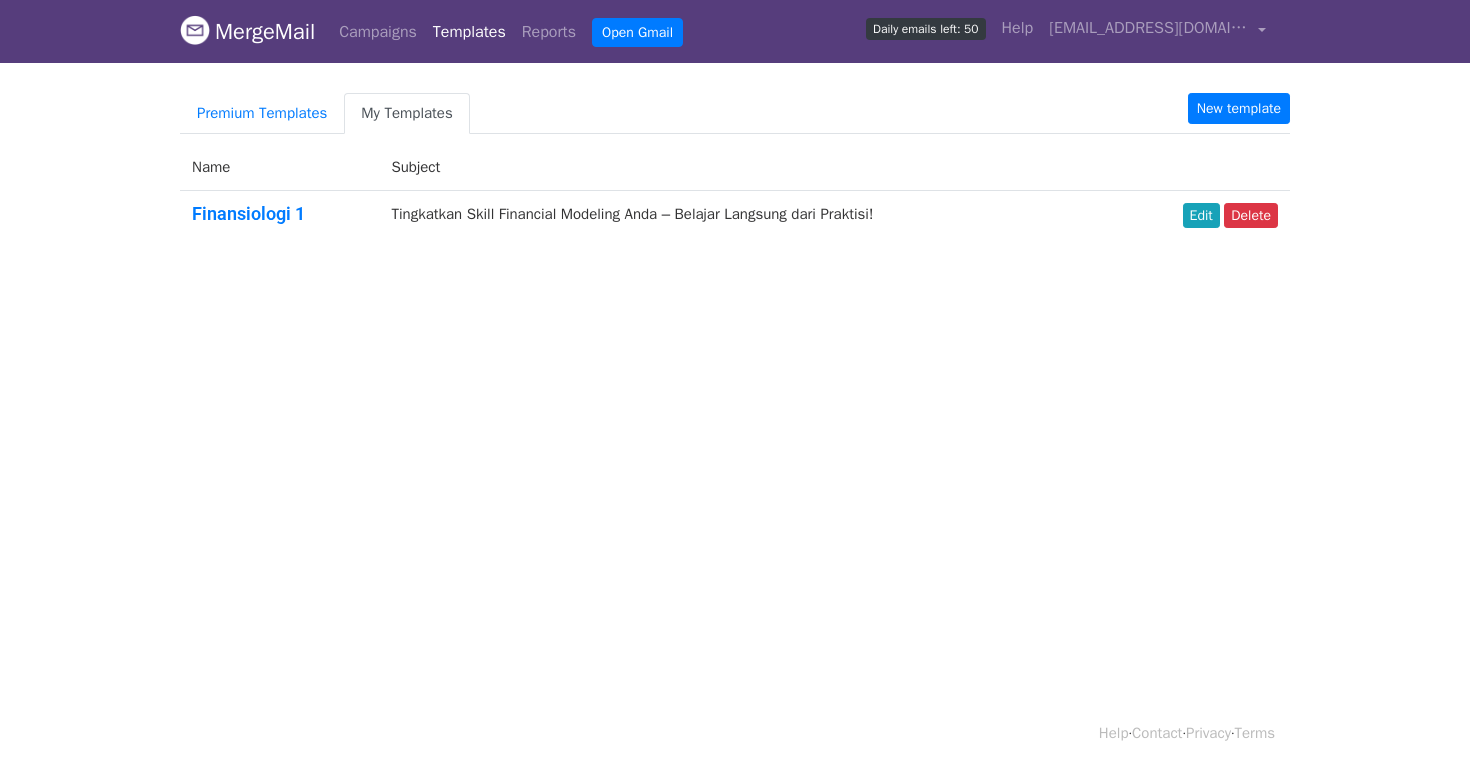 scroll, scrollTop: 0, scrollLeft: 0, axis: both 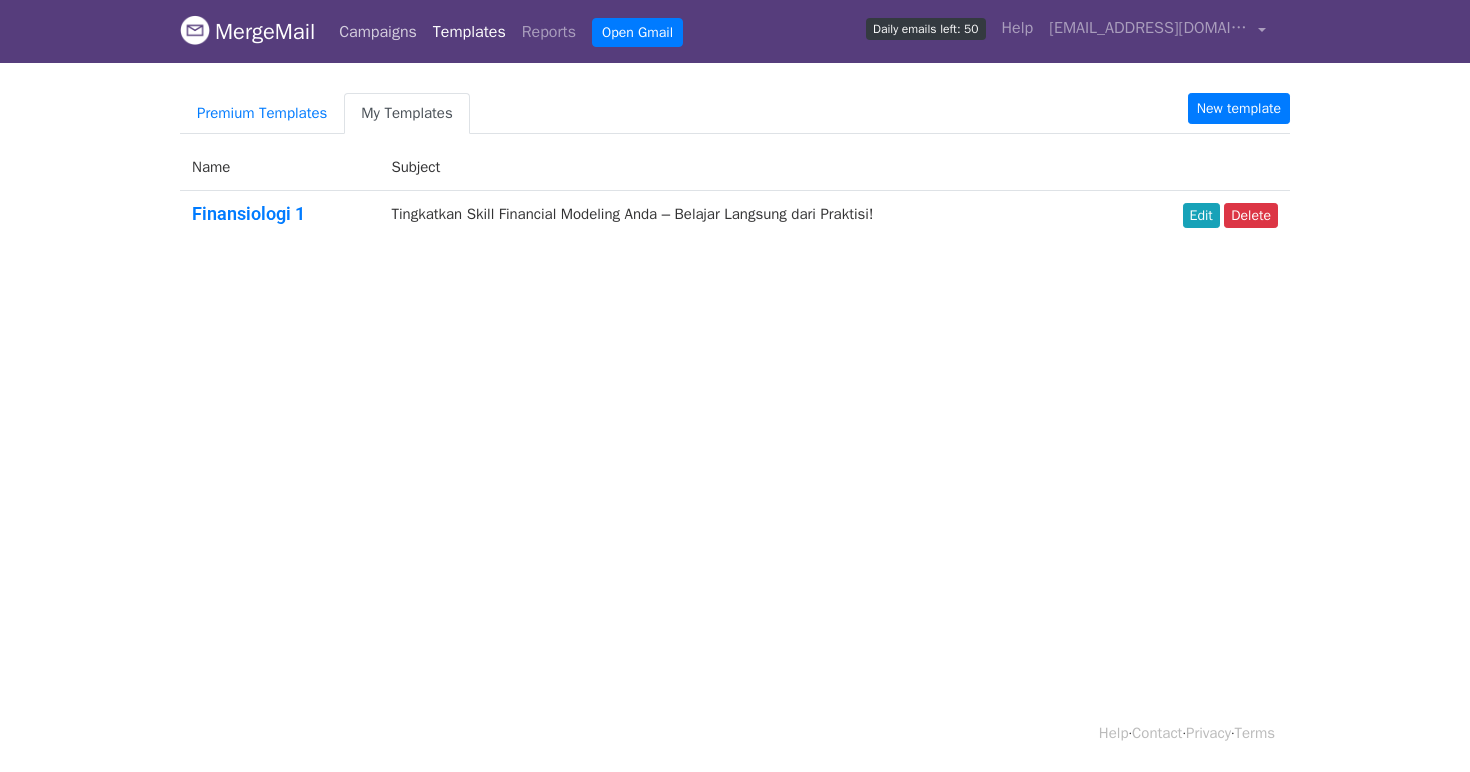 click on "Campaigns" at bounding box center [378, 32] 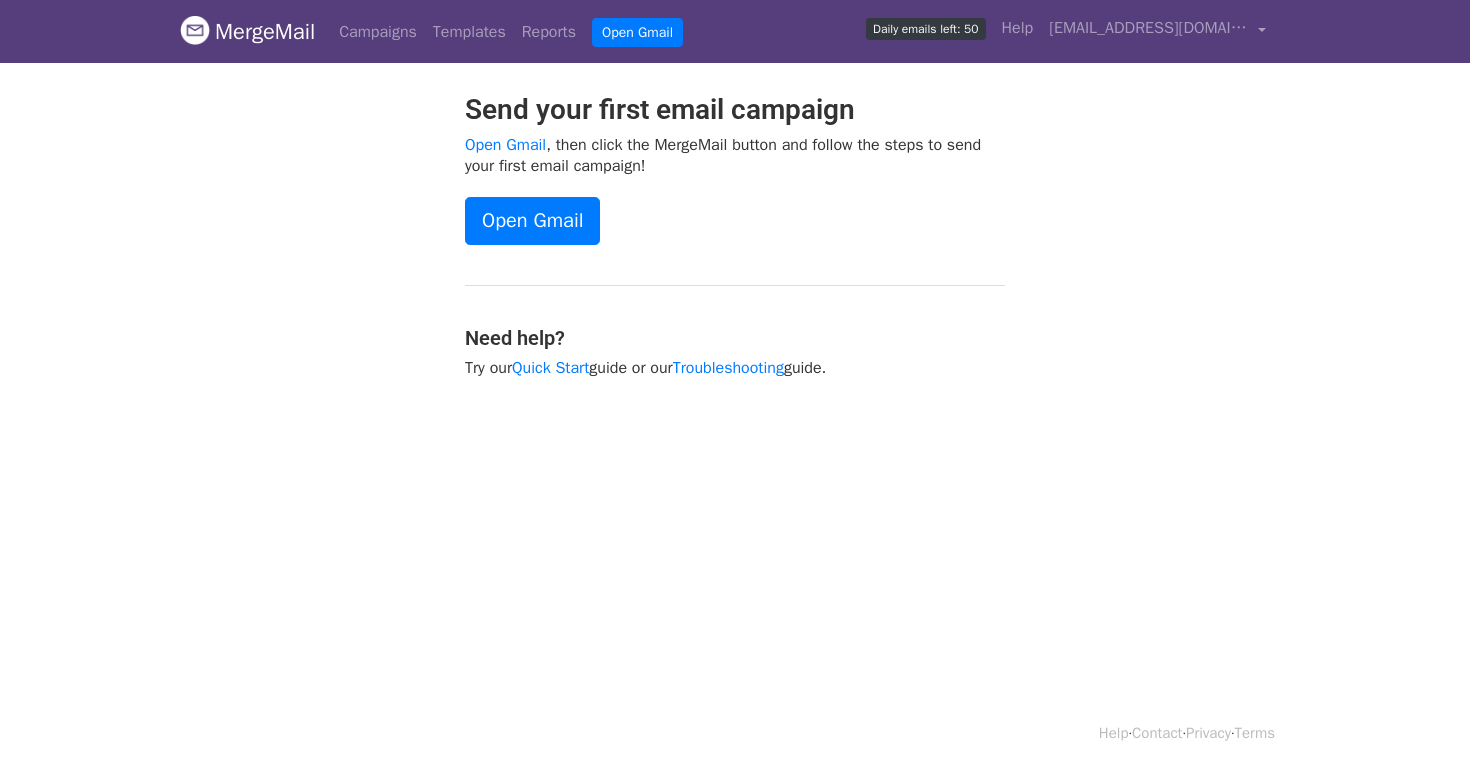 scroll, scrollTop: 0, scrollLeft: 0, axis: both 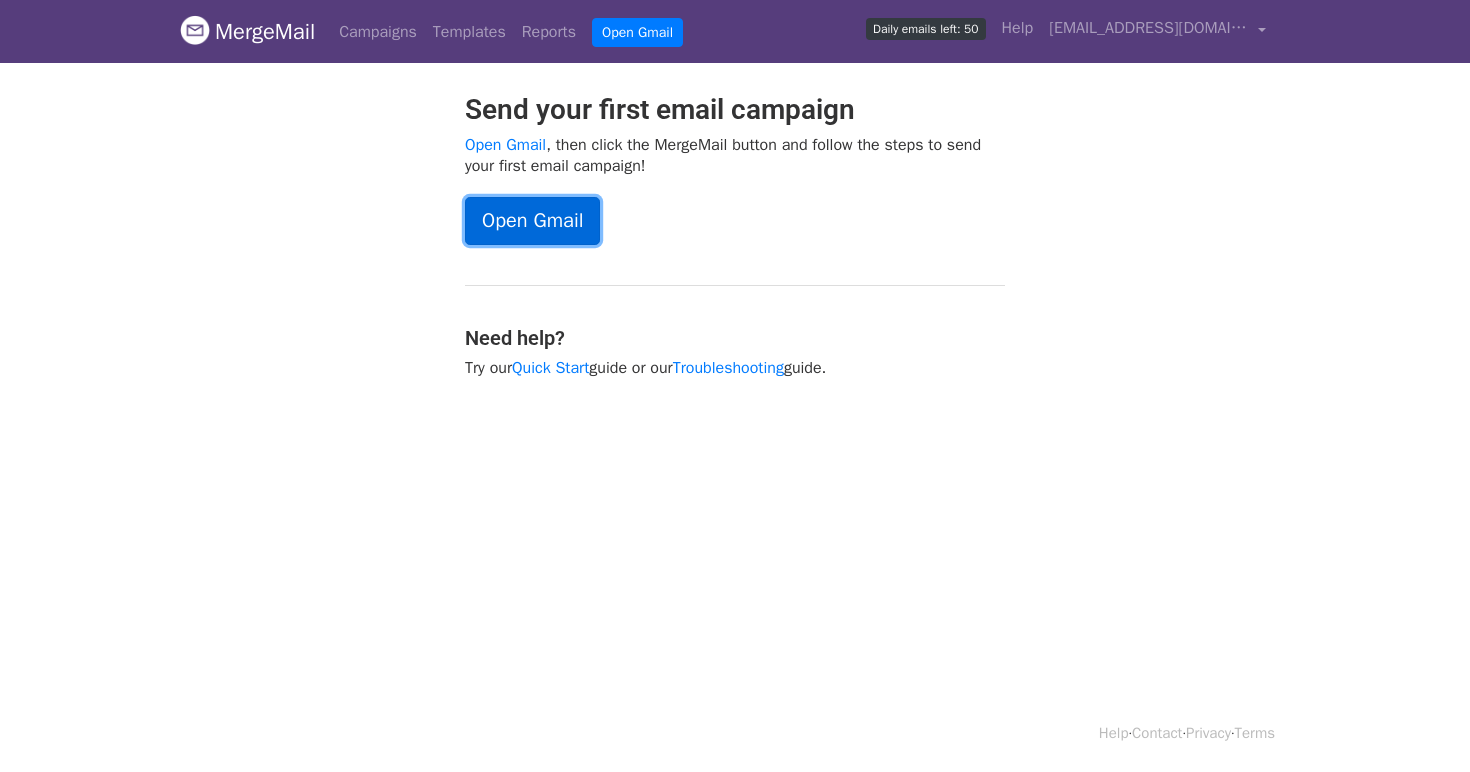 click on "Open Gmail" at bounding box center (532, 221) 